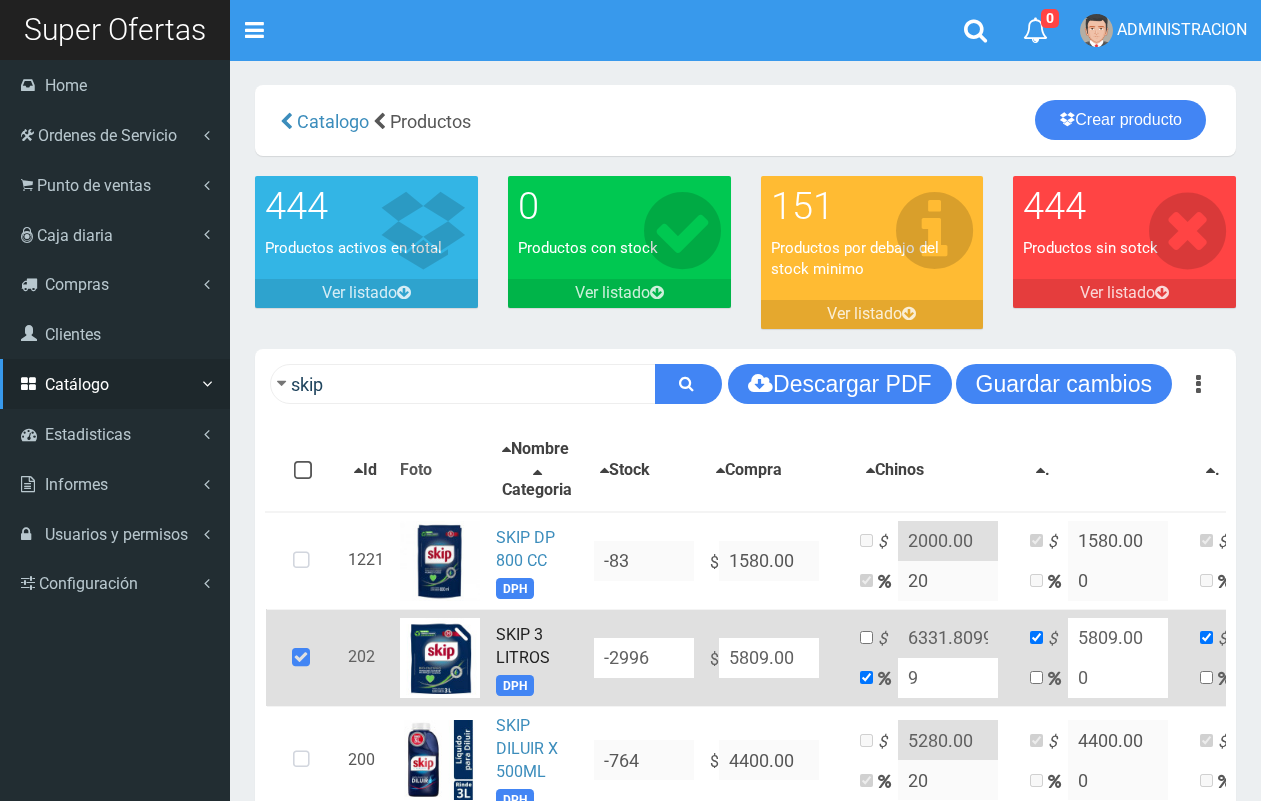 scroll, scrollTop: 0, scrollLeft: 0, axis: both 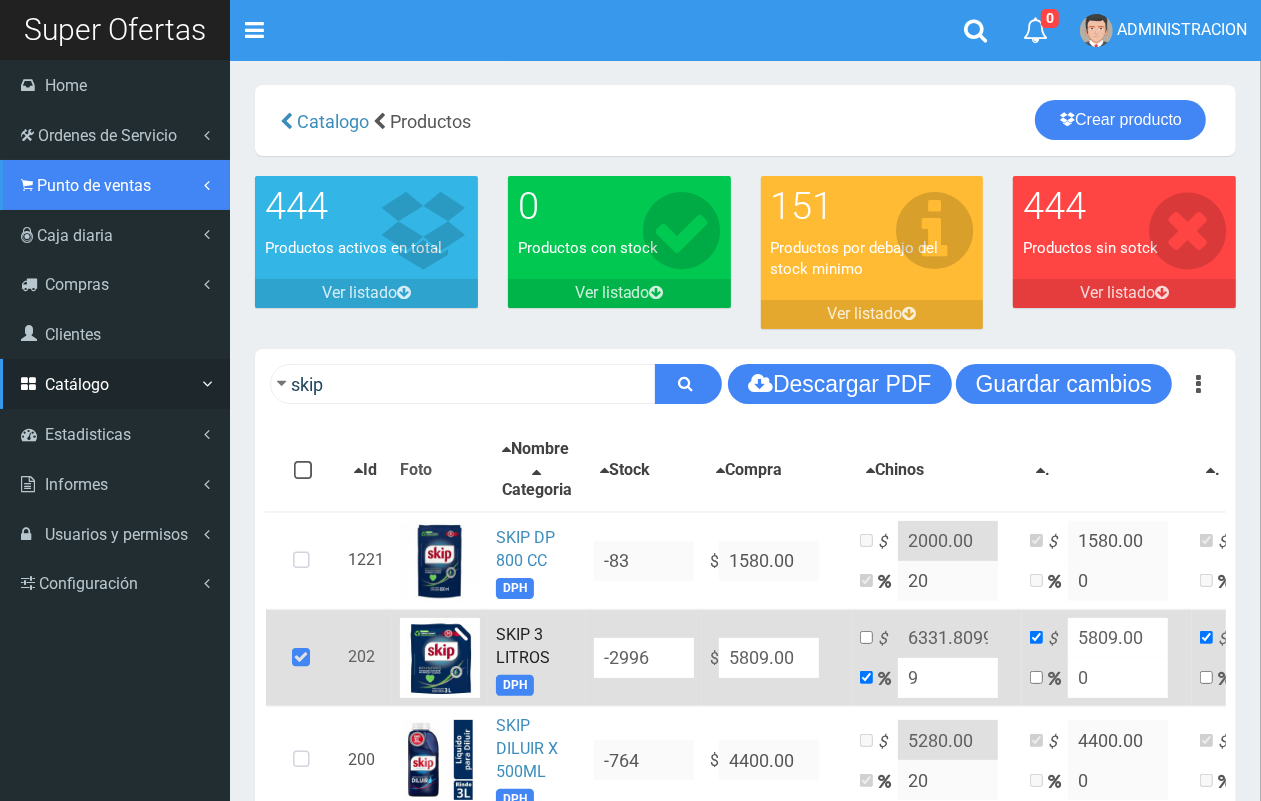 click on "Punto de ventas" at bounding box center (115, 185) 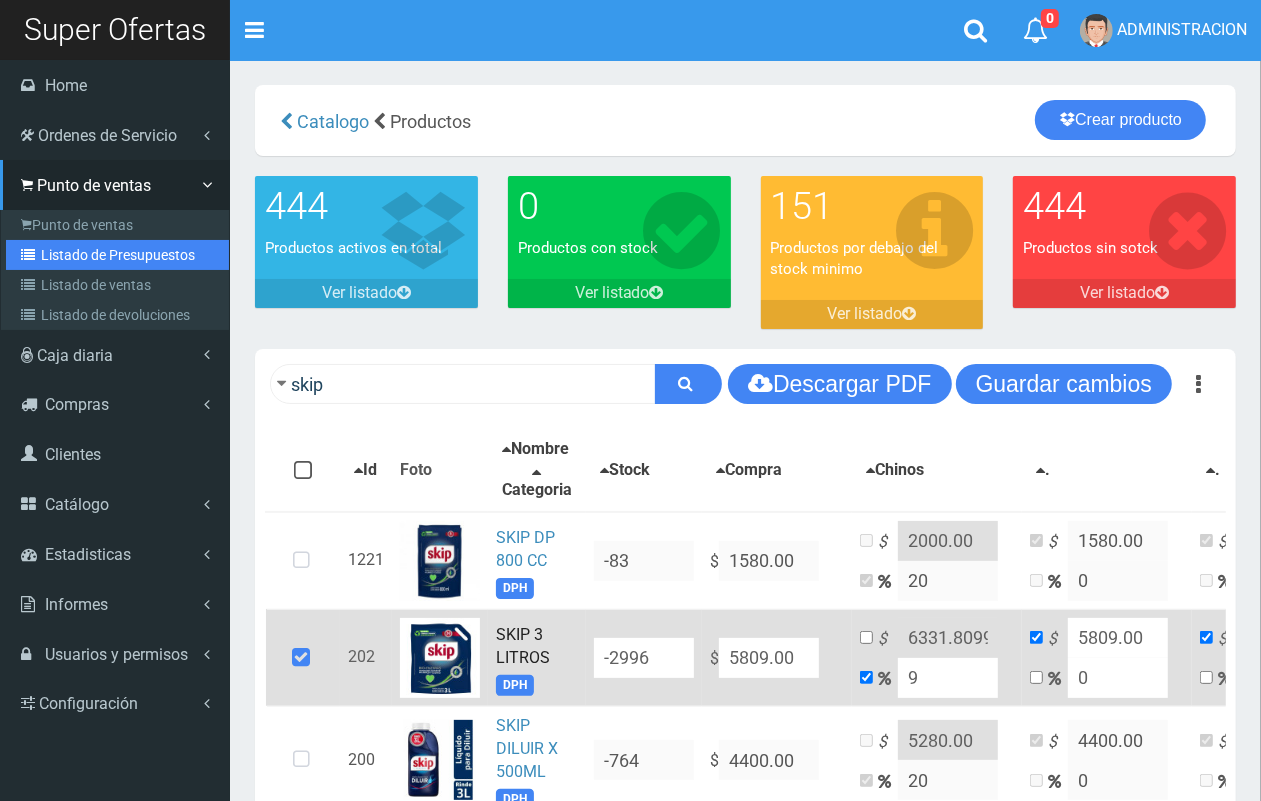 click on "Listado de Presupuestos" at bounding box center (117, 255) 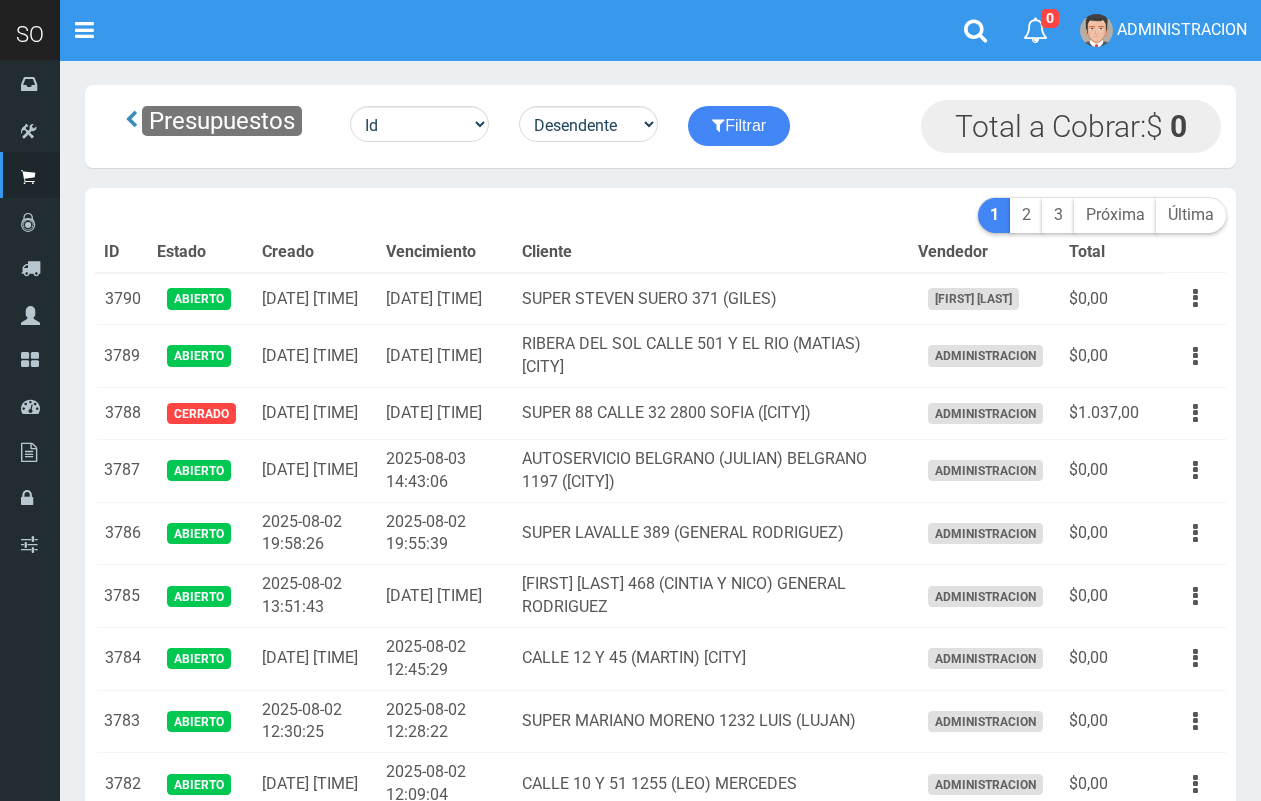 scroll, scrollTop: 0, scrollLeft: 0, axis: both 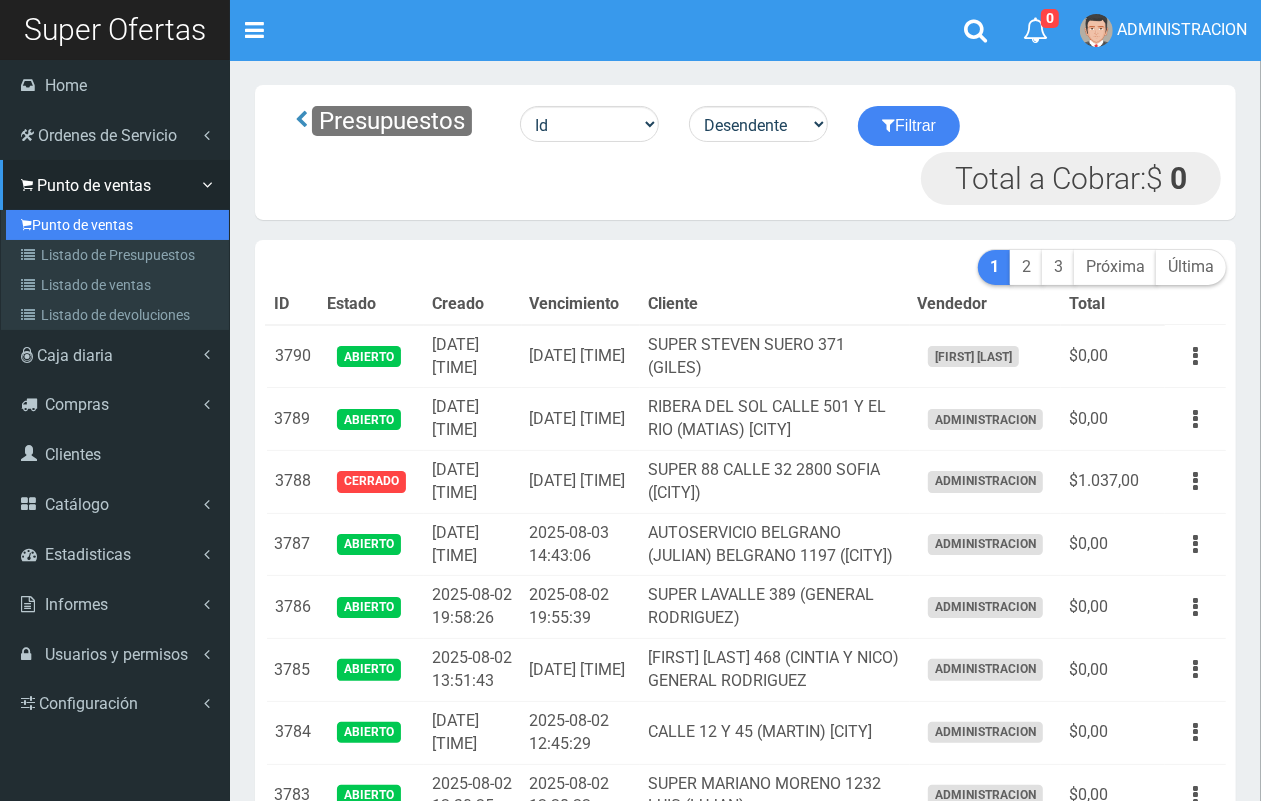 click on "Punto de ventas" at bounding box center (117, 225) 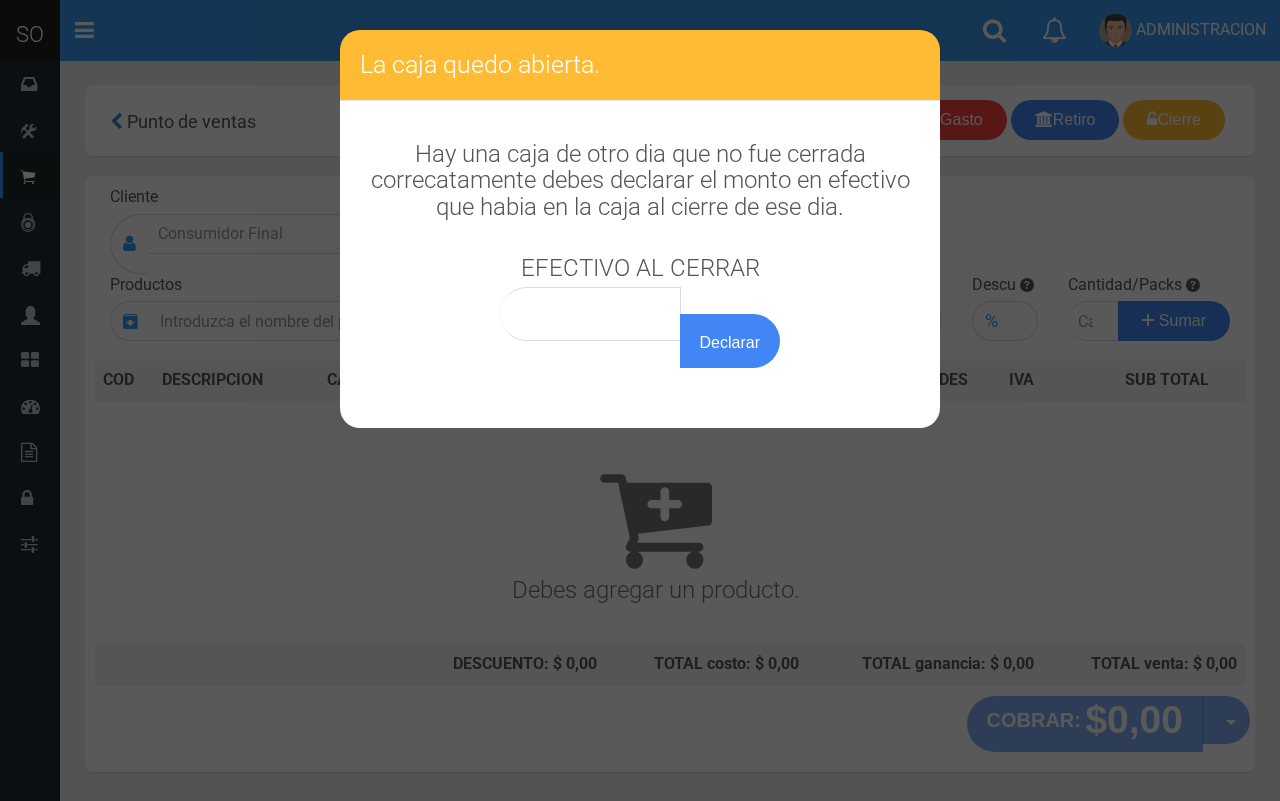 scroll, scrollTop: 0, scrollLeft: 0, axis: both 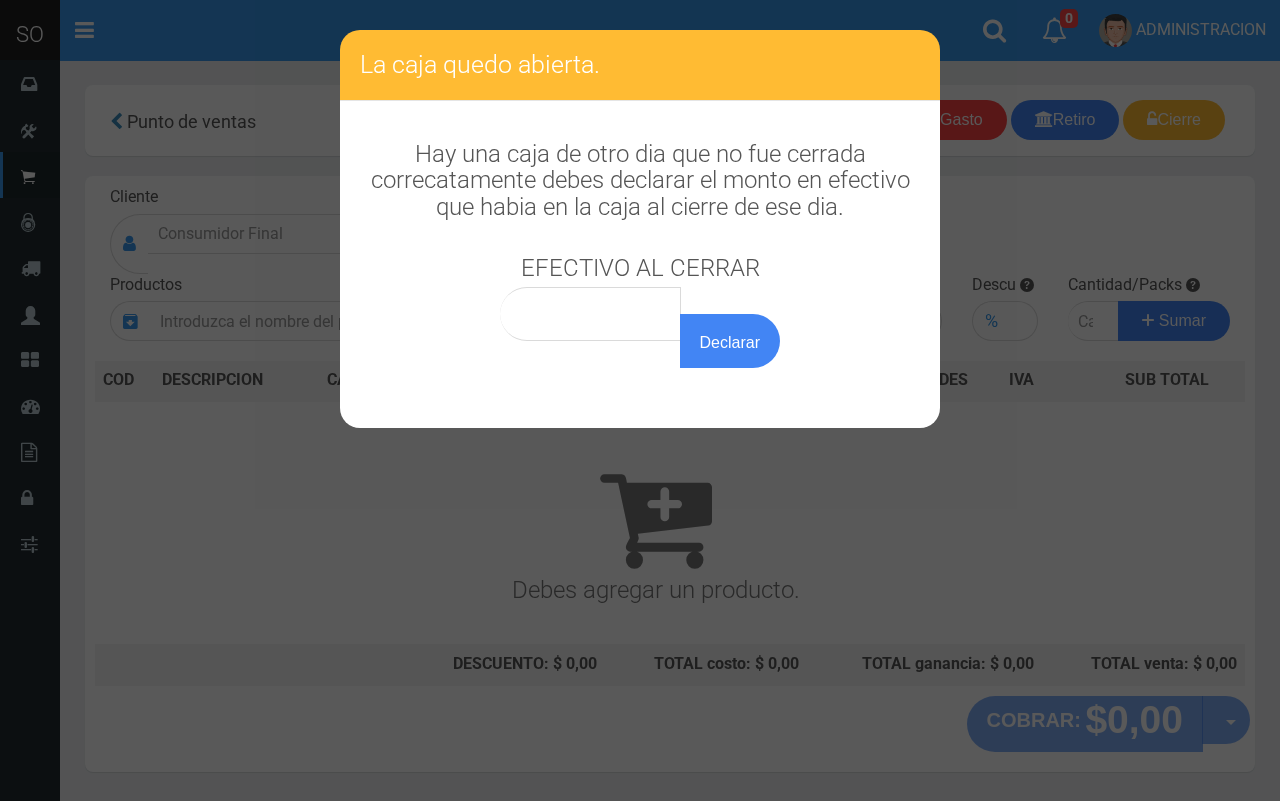 drag, startPoint x: 680, startPoint y: 332, endPoint x: 848, endPoint y: 133, distance: 260.43234 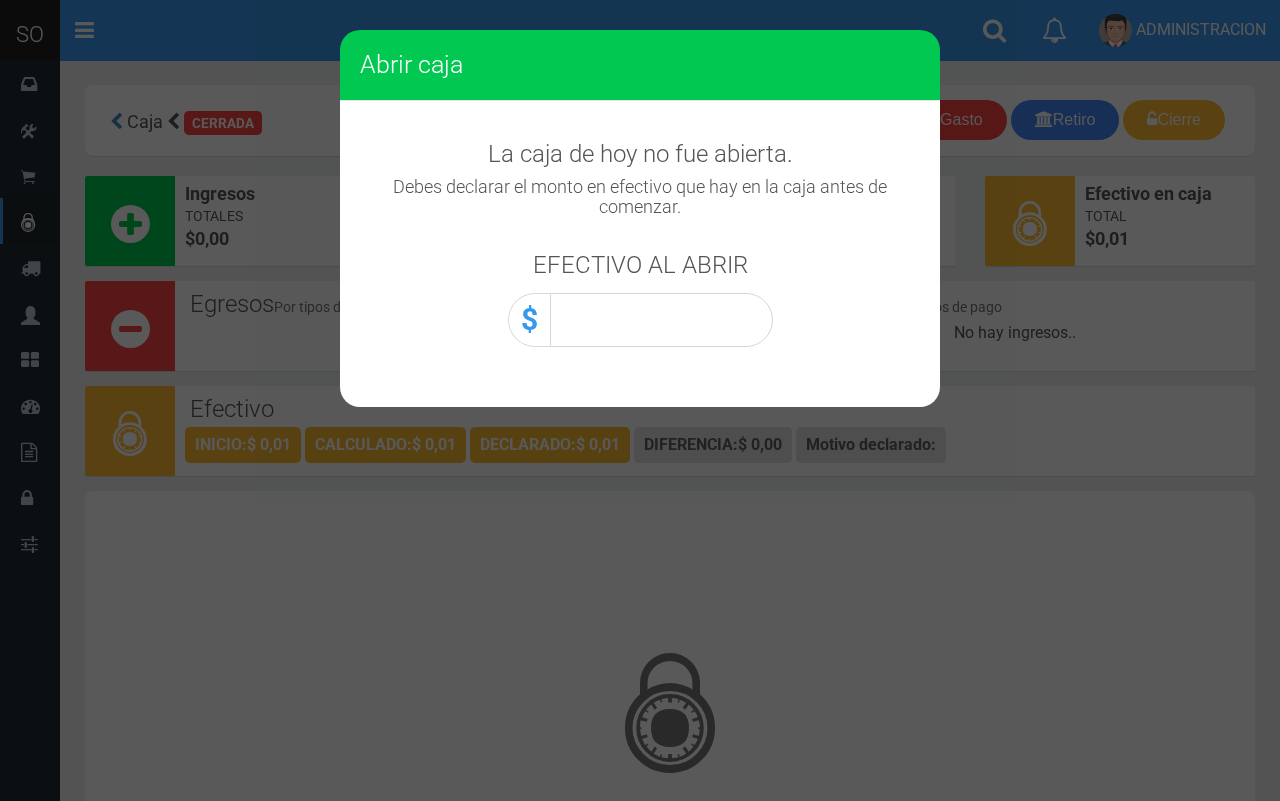 scroll, scrollTop: 0, scrollLeft: 0, axis: both 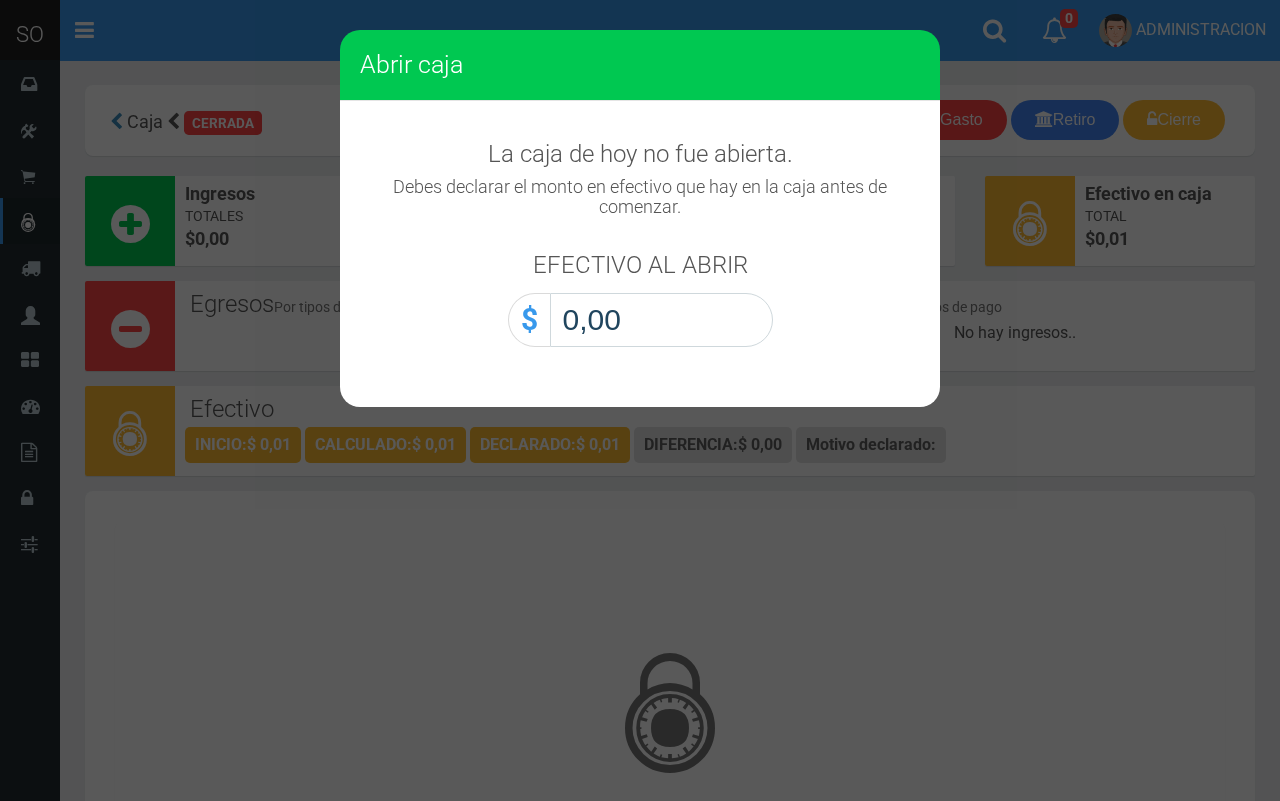 click on "0,00" at bounding box center [661, 320] 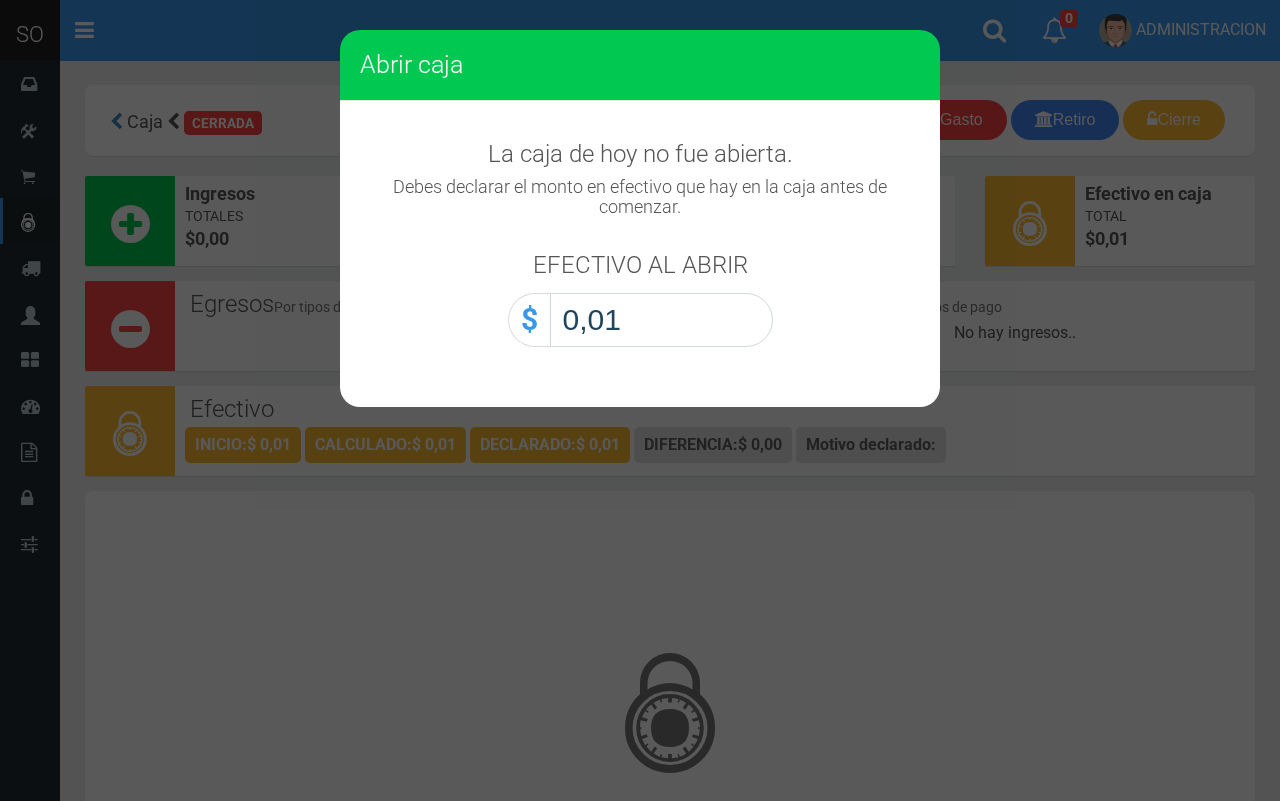 click on "Abrir caja" at bounding box center (0, 0) 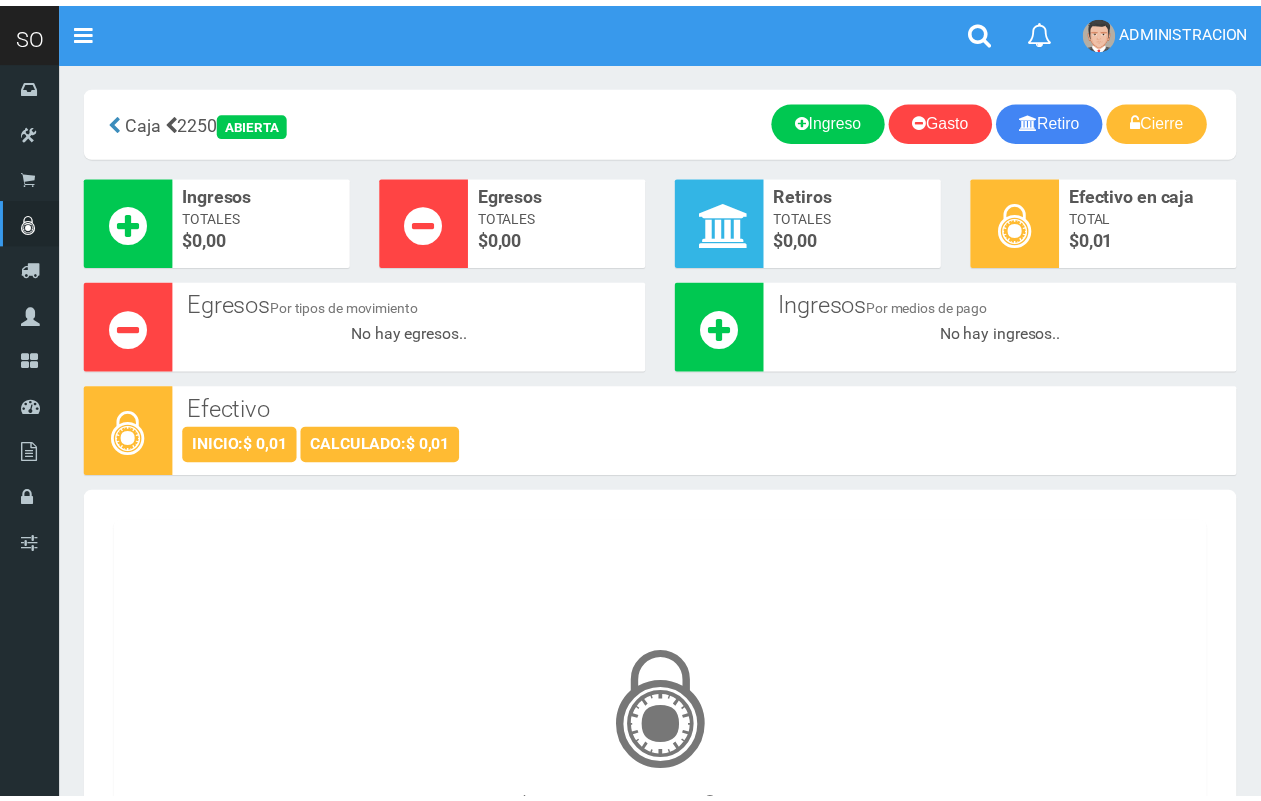 scroll, scrollTop: 0, scrollLeft: 0, axis: both 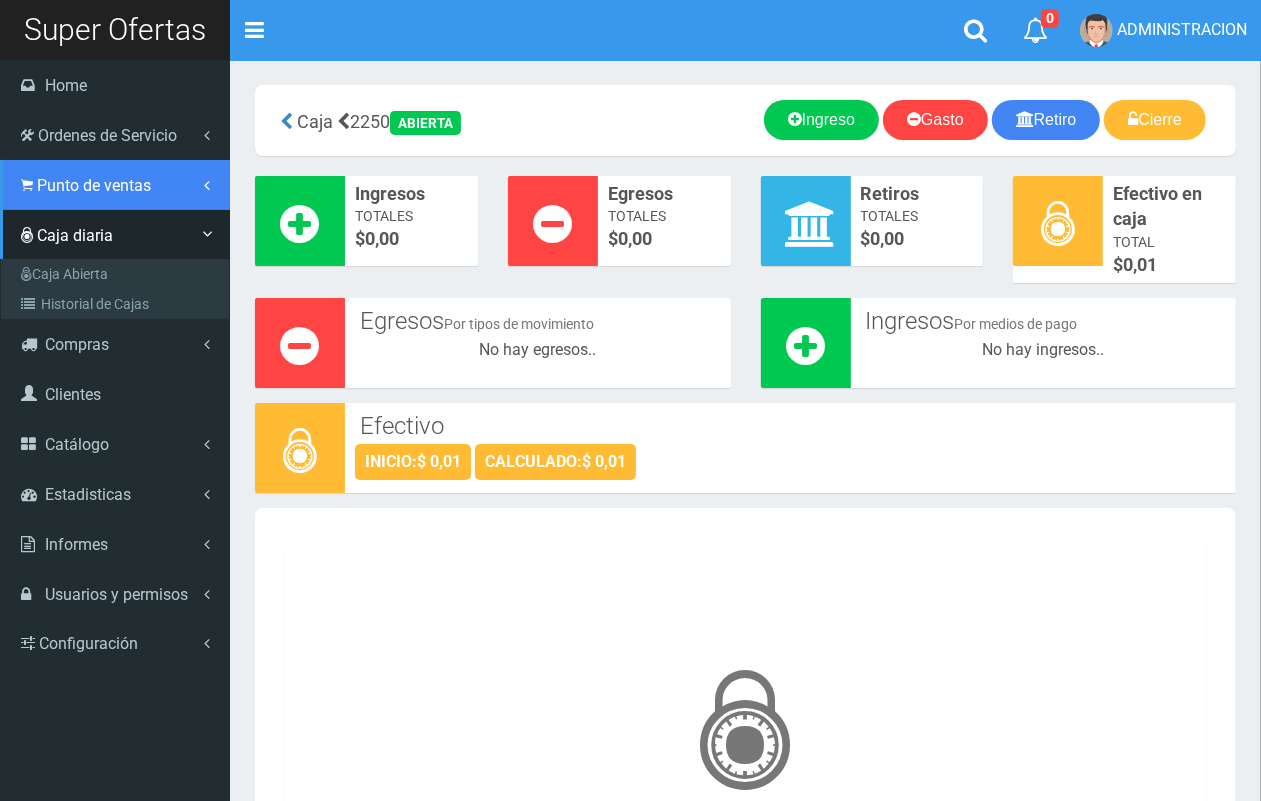 click on "Punto de ventas" at bounding box center (94, 185) 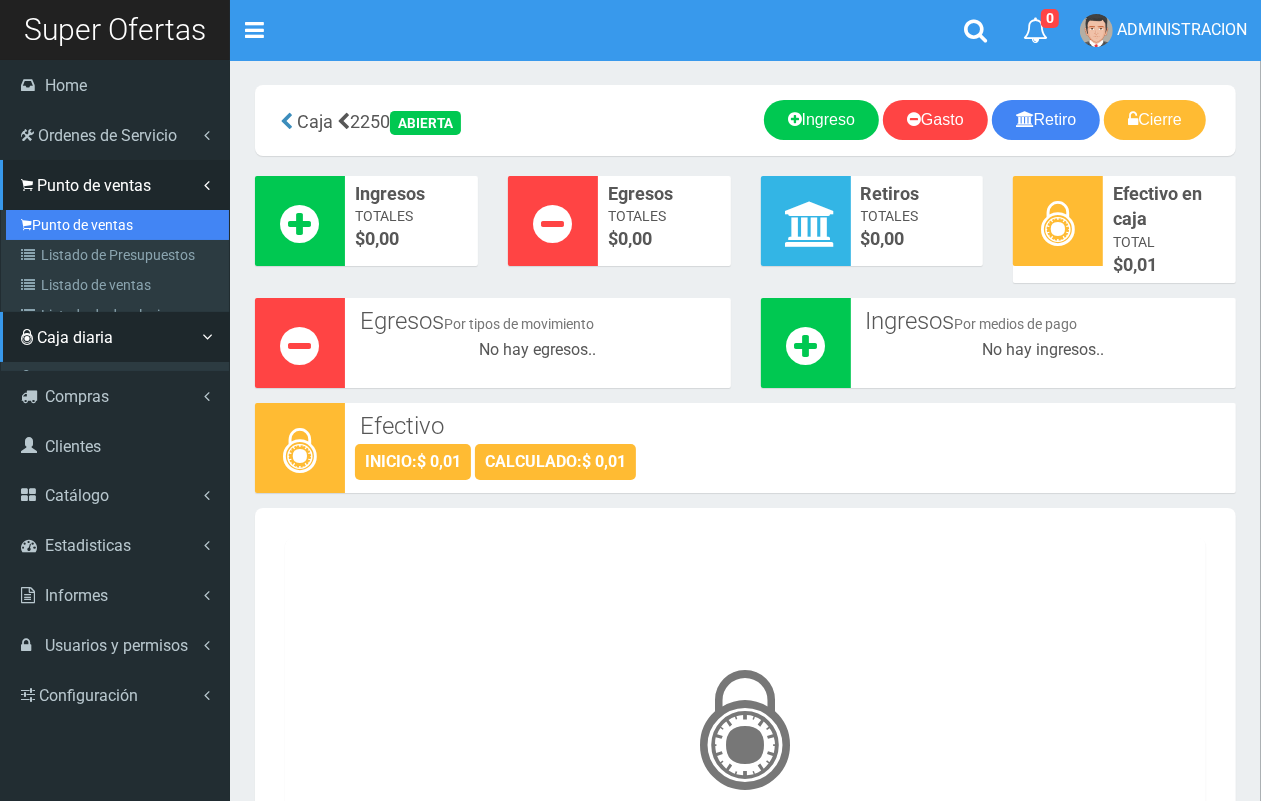 drag, startPoint x: 103, startPoint y: 227, endPoint x: 120, endPoint y: 215, distance: 20.808653 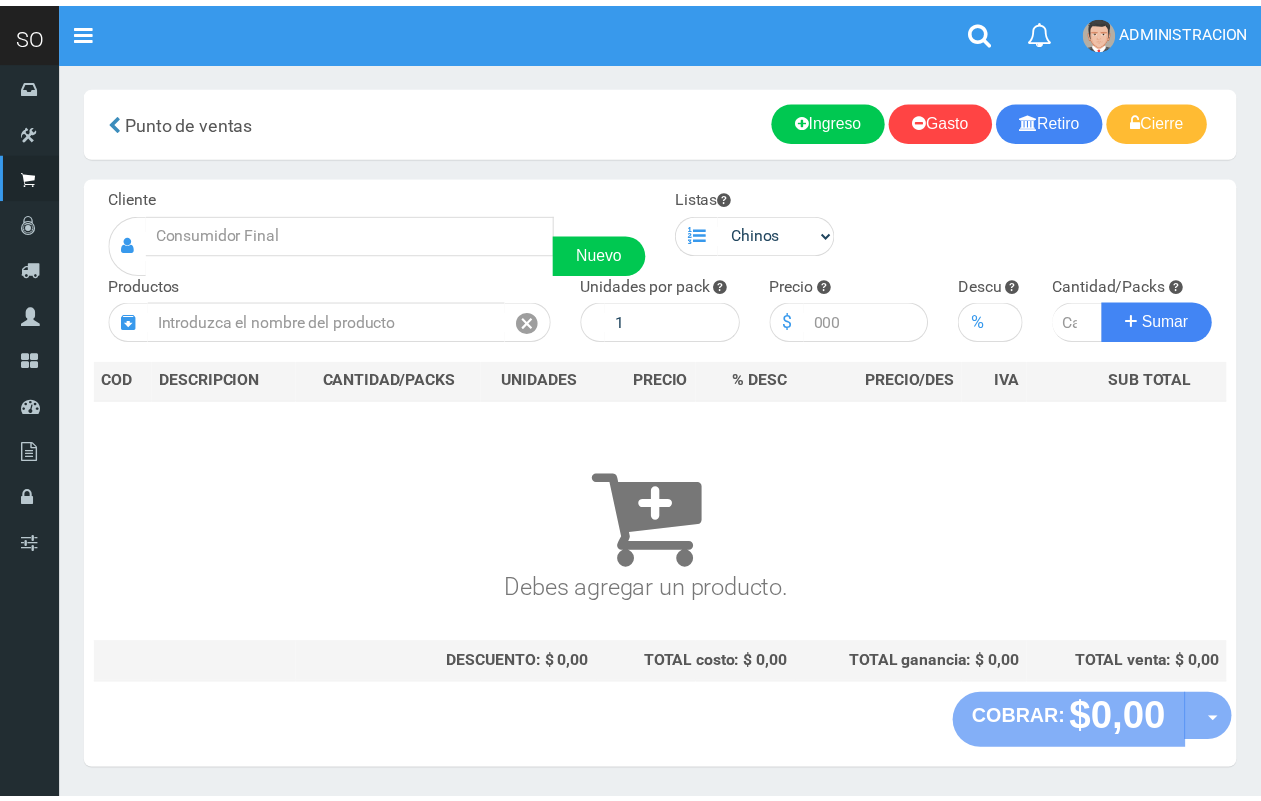 scroll, scrollTop: 0, scrollLeft: 0, axis: both 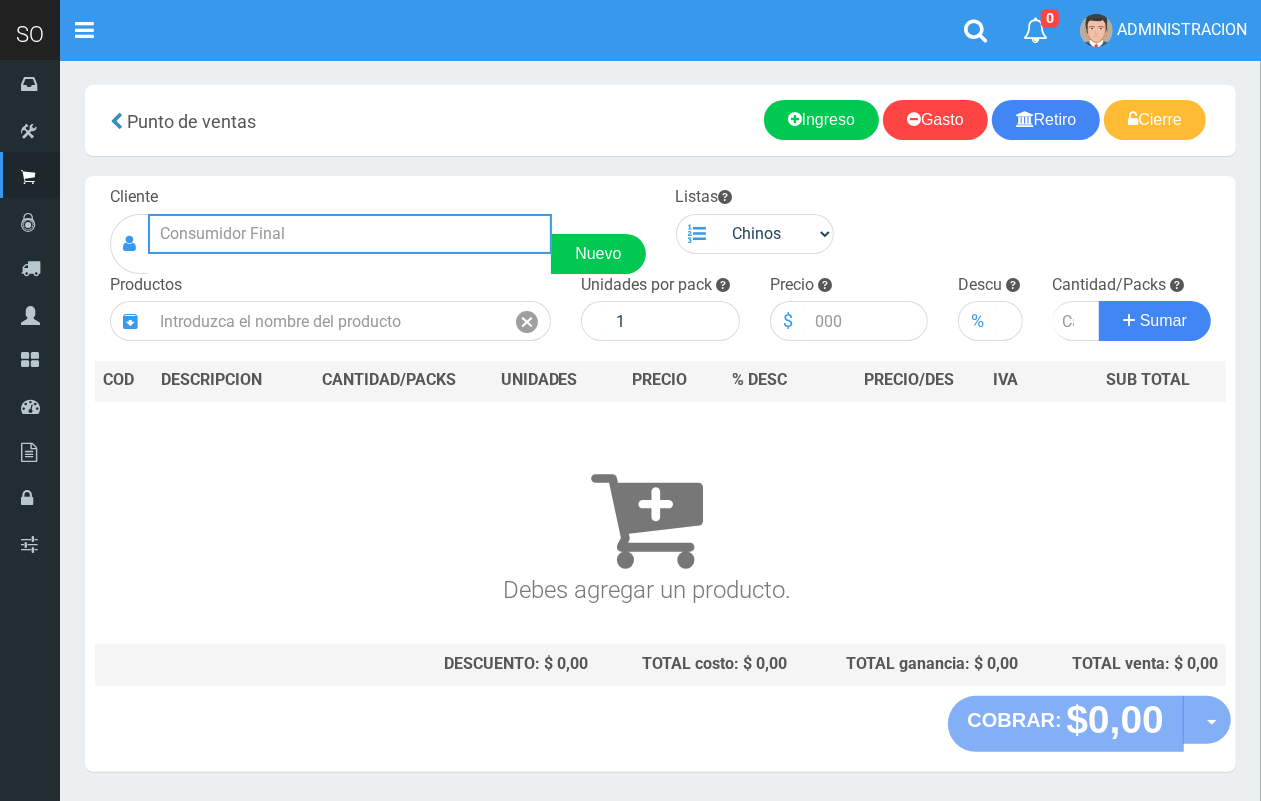 click at bounding box center [350, 234] 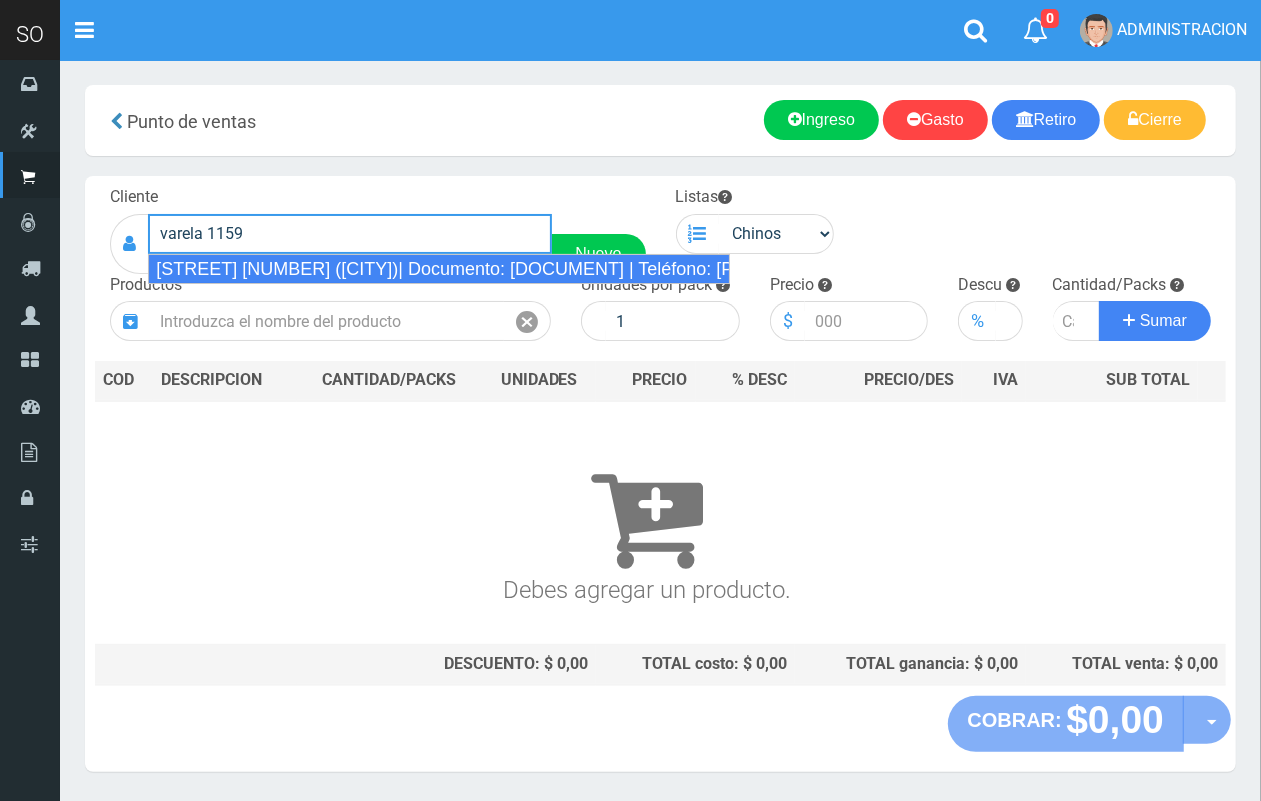 drag, startPoint x: 493, startPoint y: 256, endPoint x: 676, endPoint y: 238, distance: 183.88312 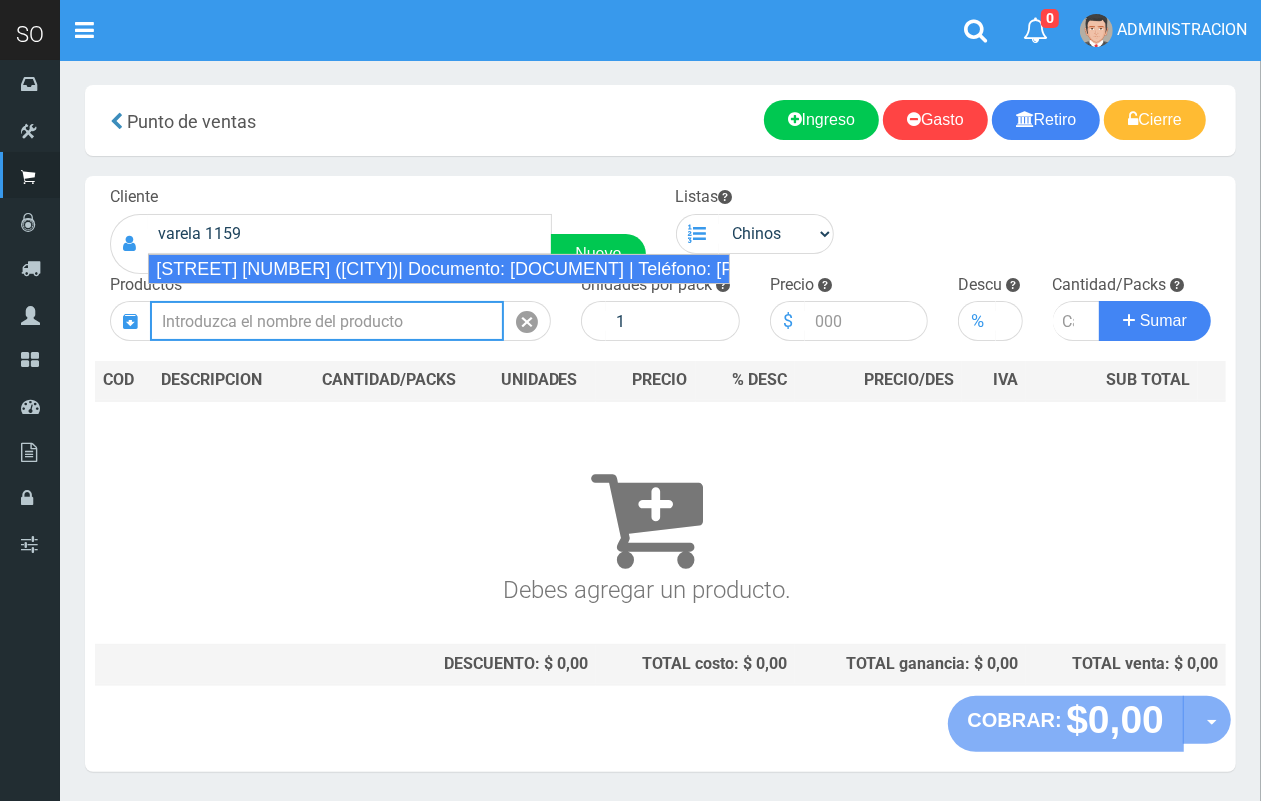type on "[STREET] [NUMBER] ([CITY])| Documento: [DOCUMENT] | Teléfono: [PHONE]" 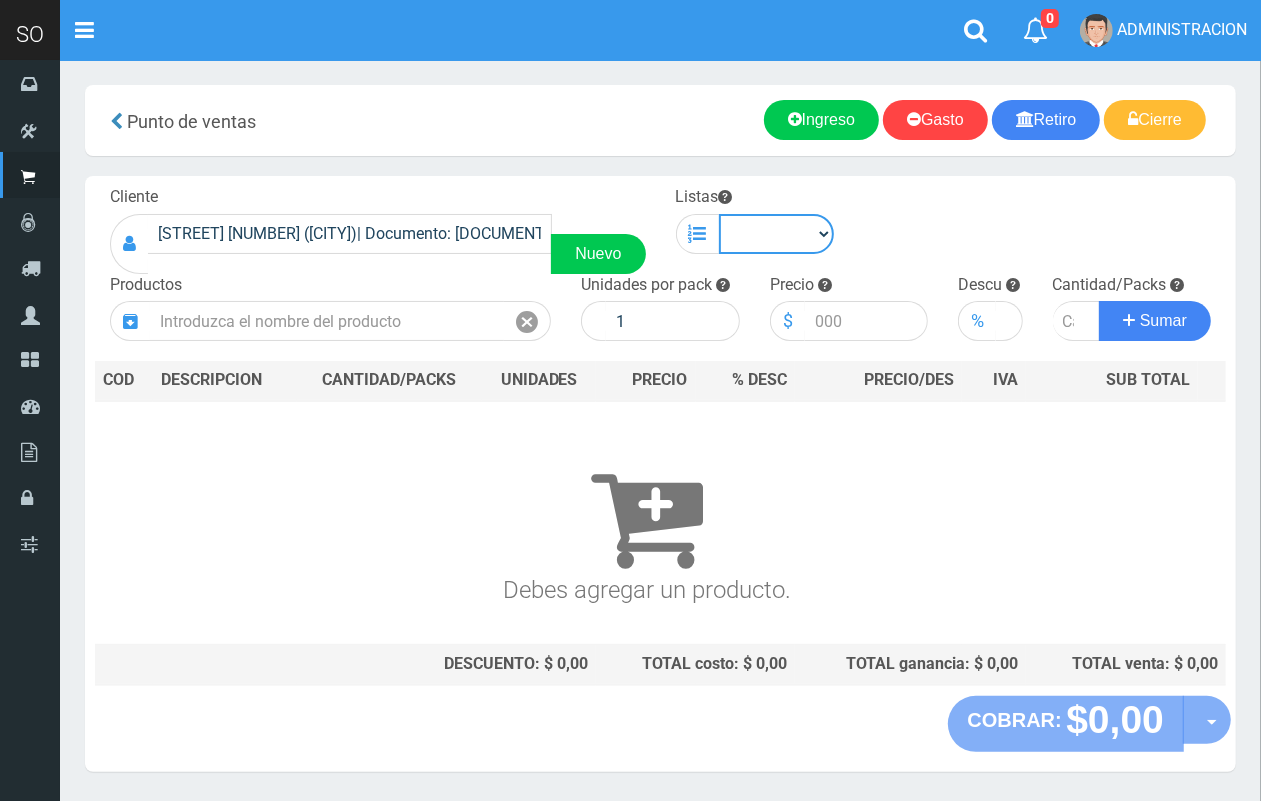 click on "Chinos
.
." at bounding box center [777, 234] 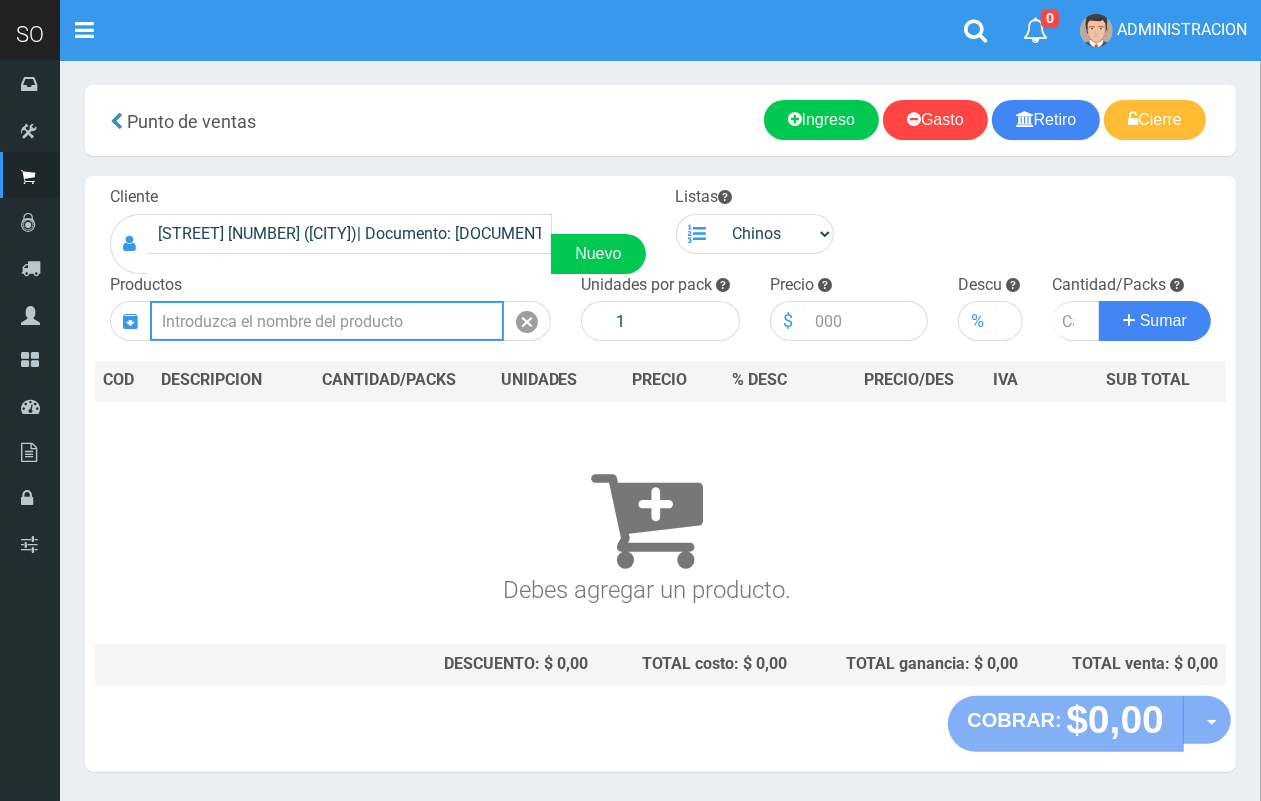 click at bounding box center (327, 321) 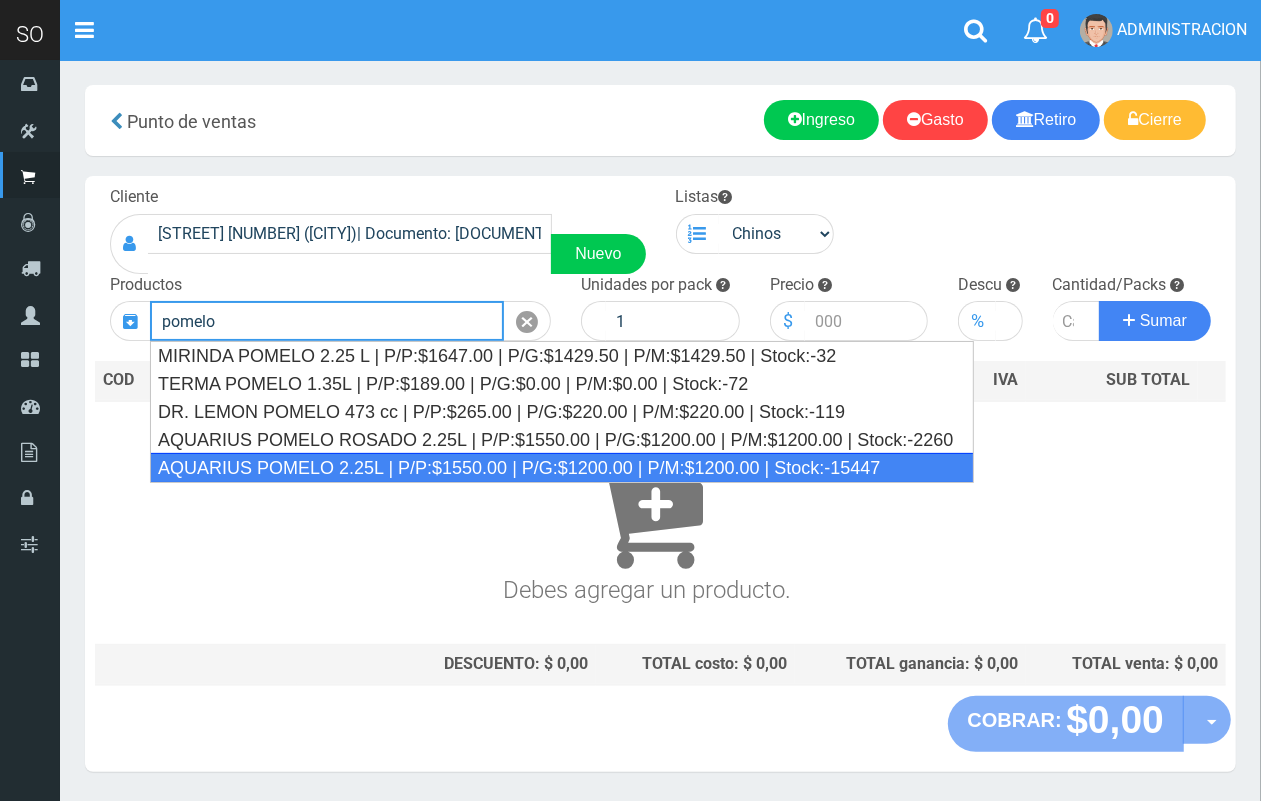 click on "AQUARIUS POMELO 2.25L | P/P:$1550.00 | P/G:$1200.00 | P/M:$1200.00 | Stock:-15447" at bounding box center [562, 468] 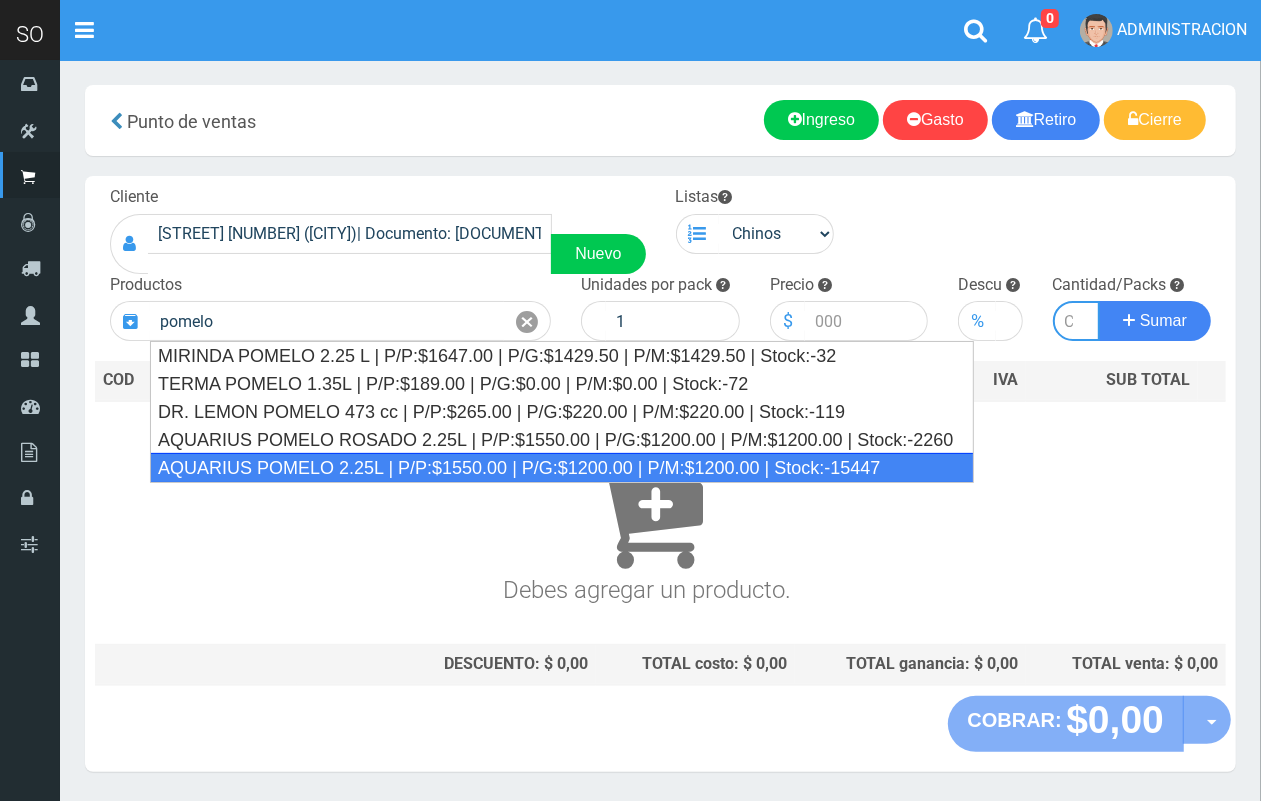 type on "AQUARIUS POMELO 2.25L | P/P:$1550.00 | P/G:$1200.00 | P/M:$1200.00 | Stock:-15447" 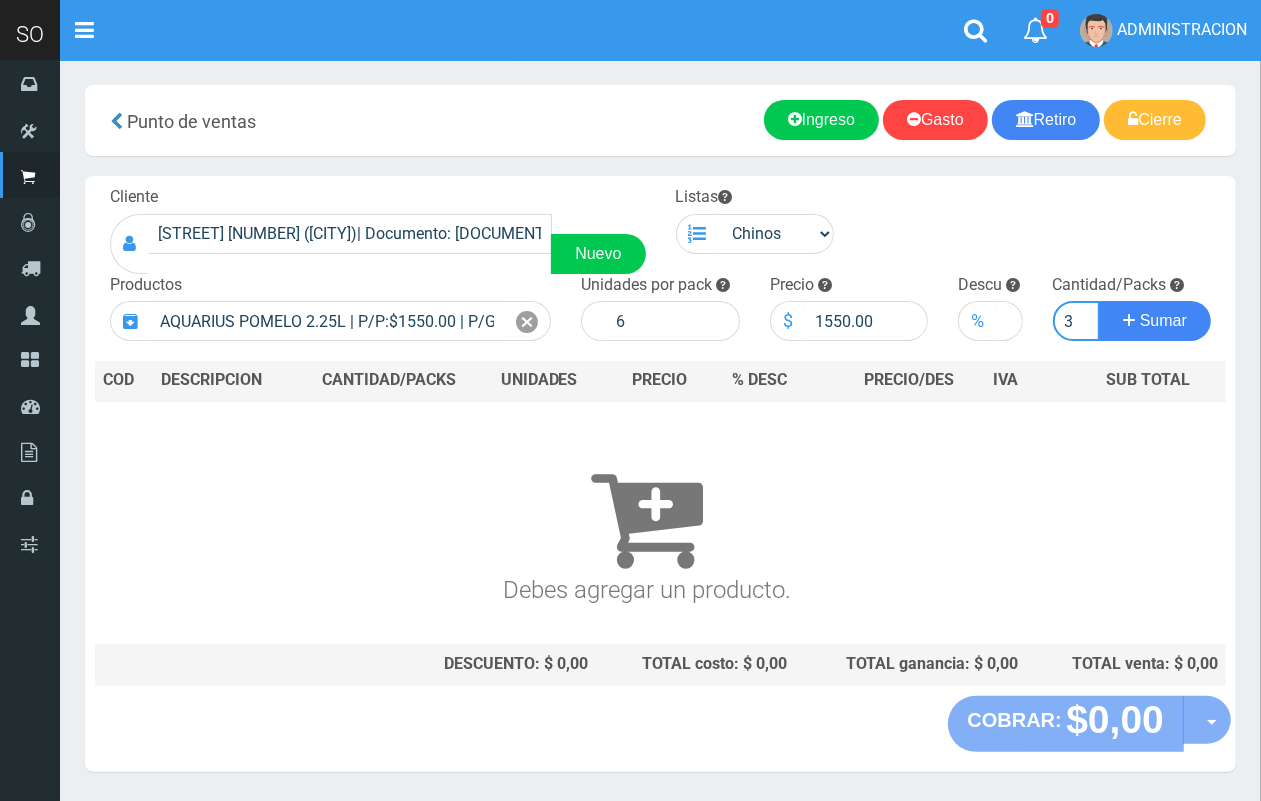 scroll, scrollTop: 0, scrollLeft: 2, axis: horizontal 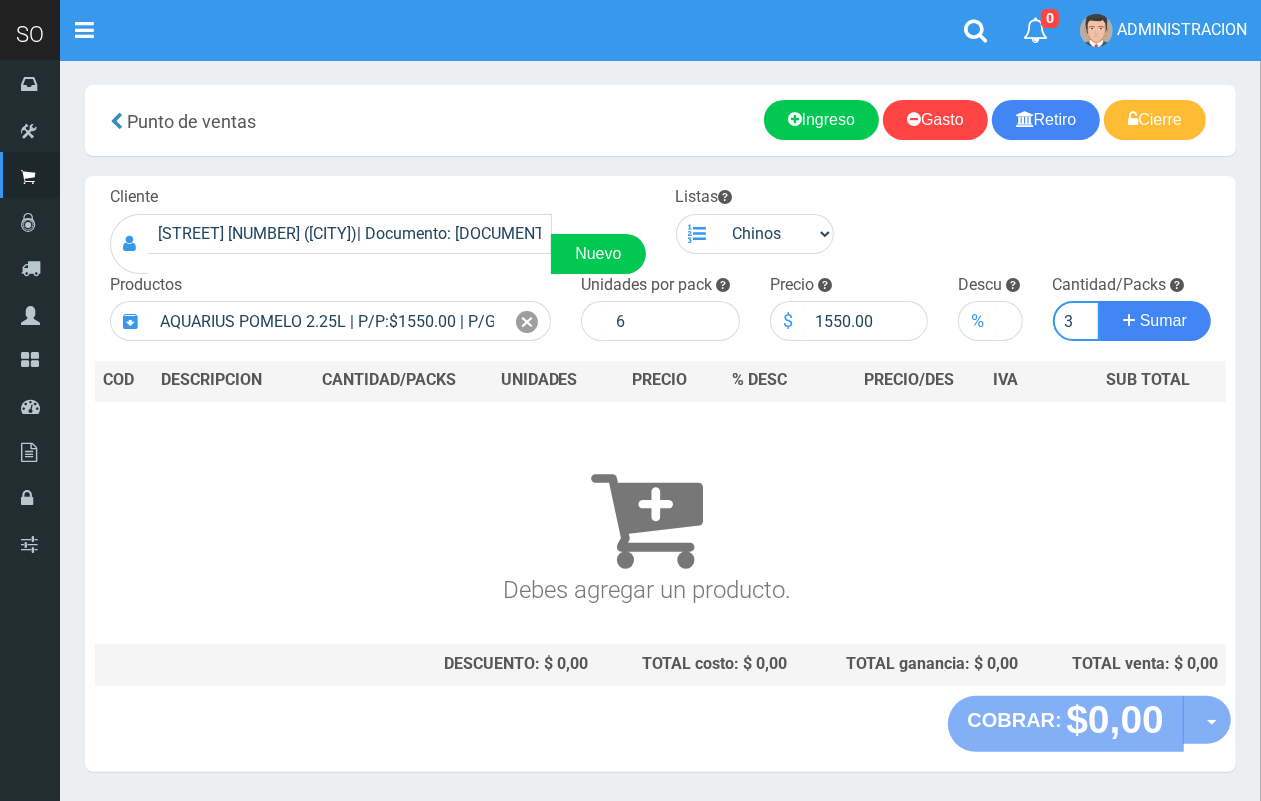 type on "3" 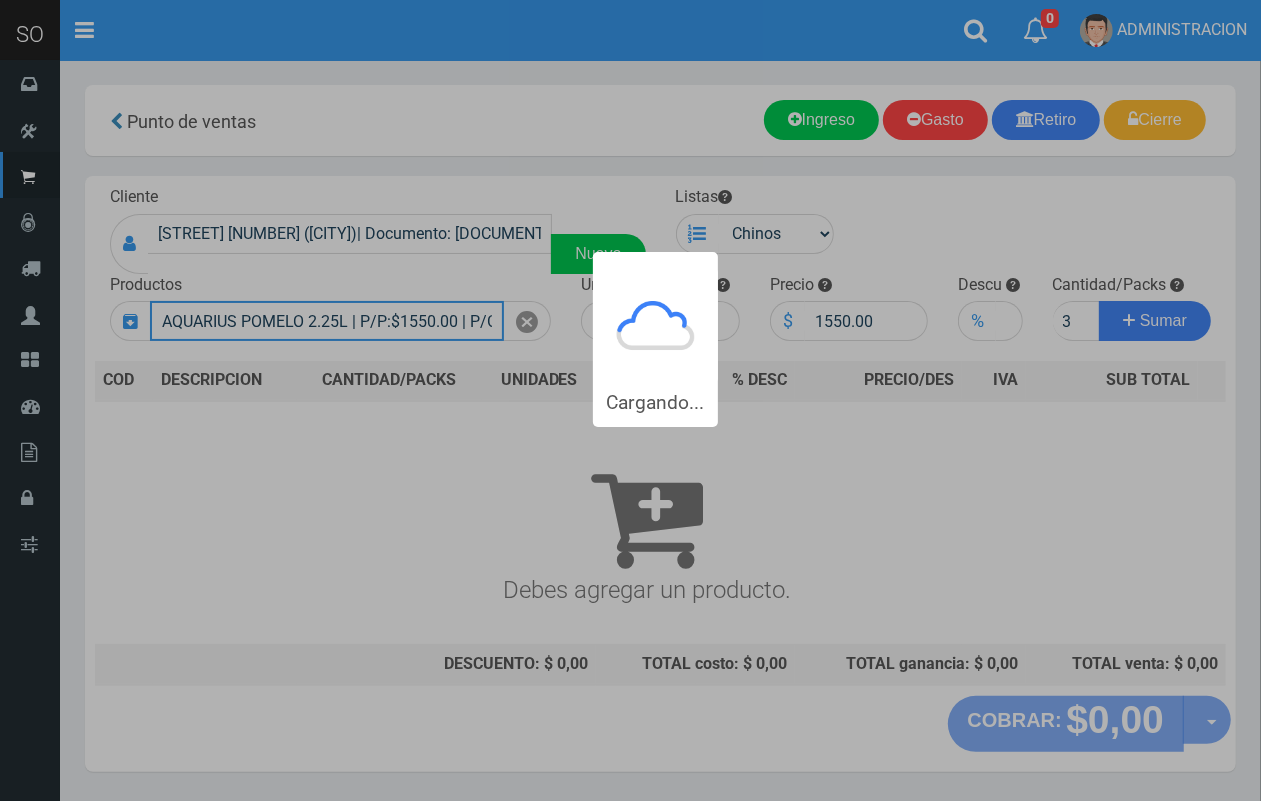 type 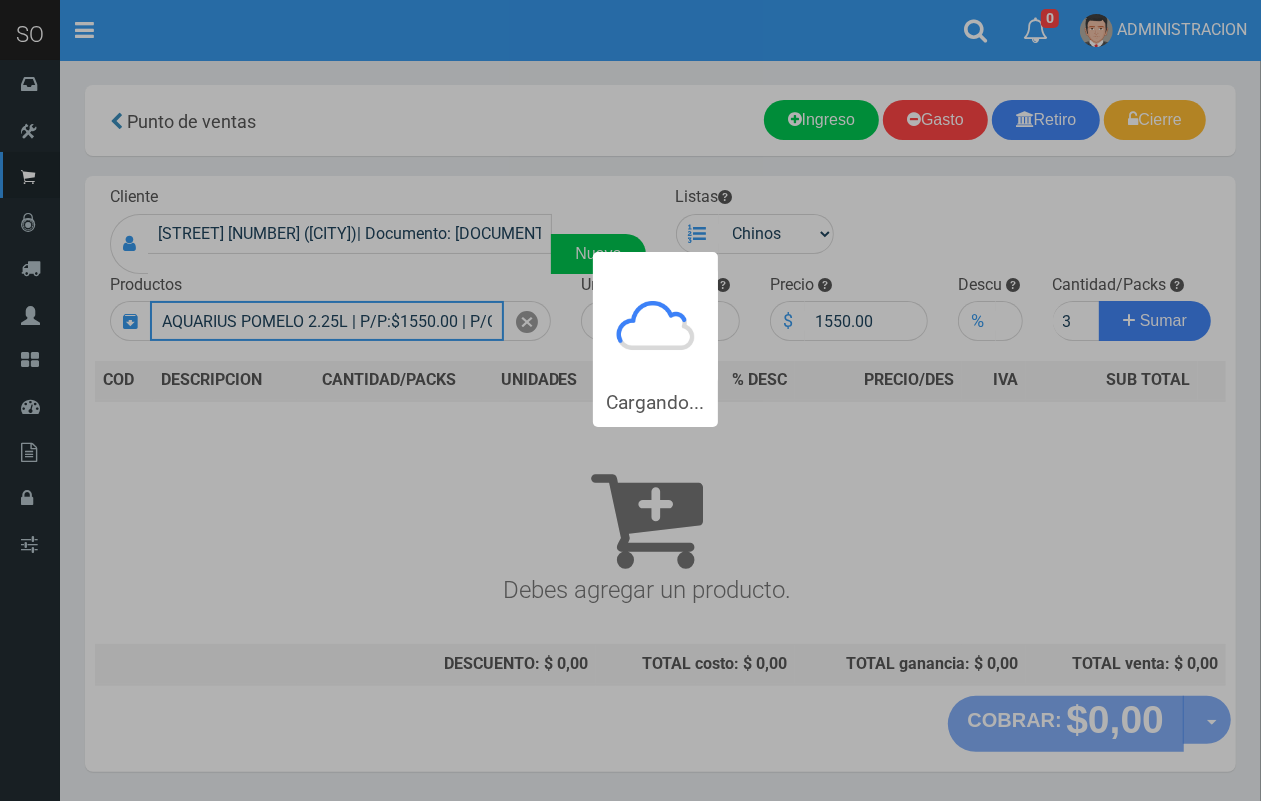 type 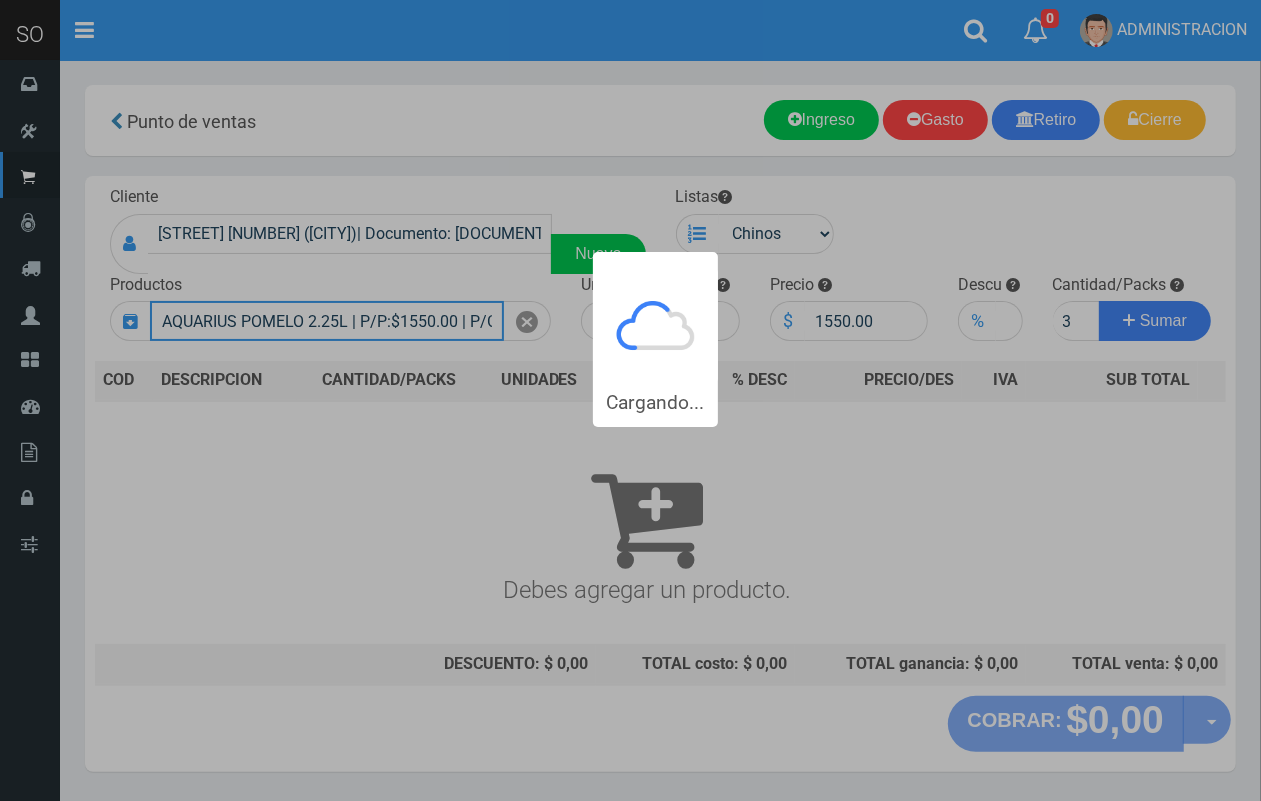 type 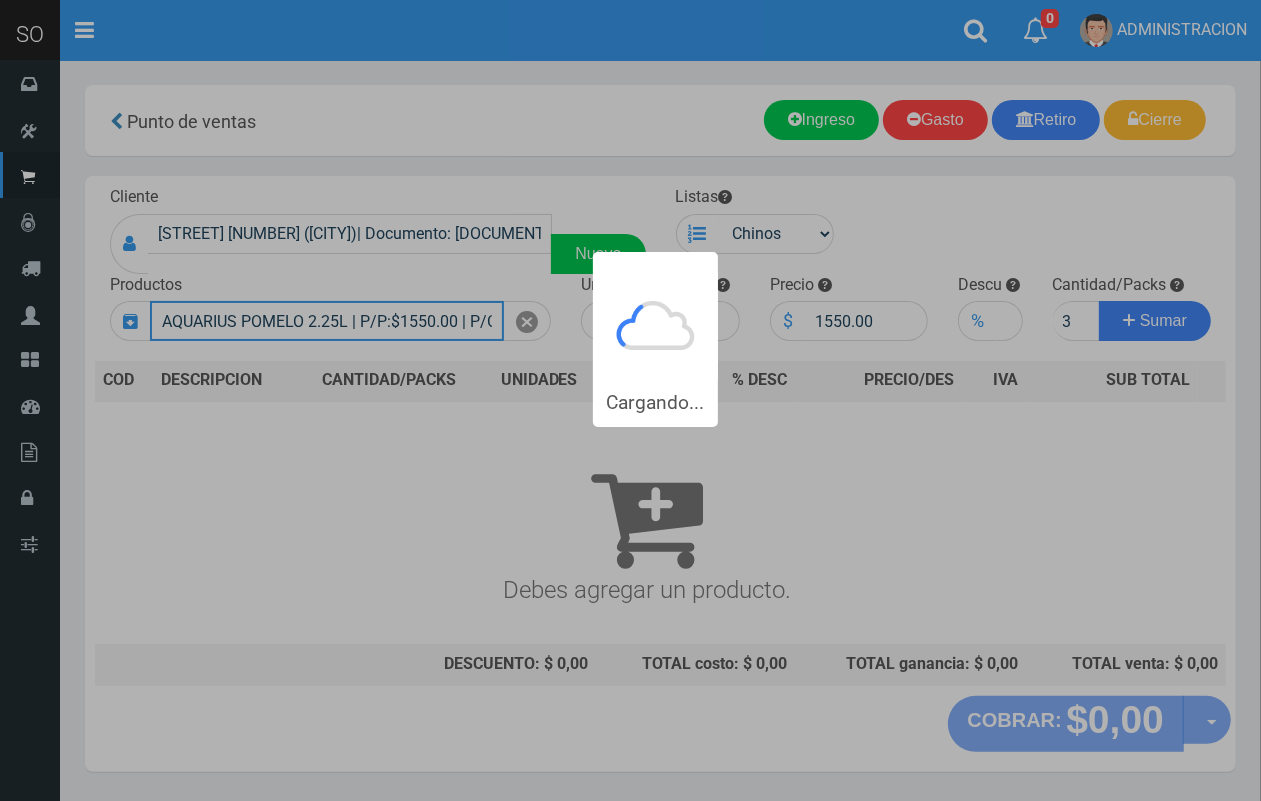 type 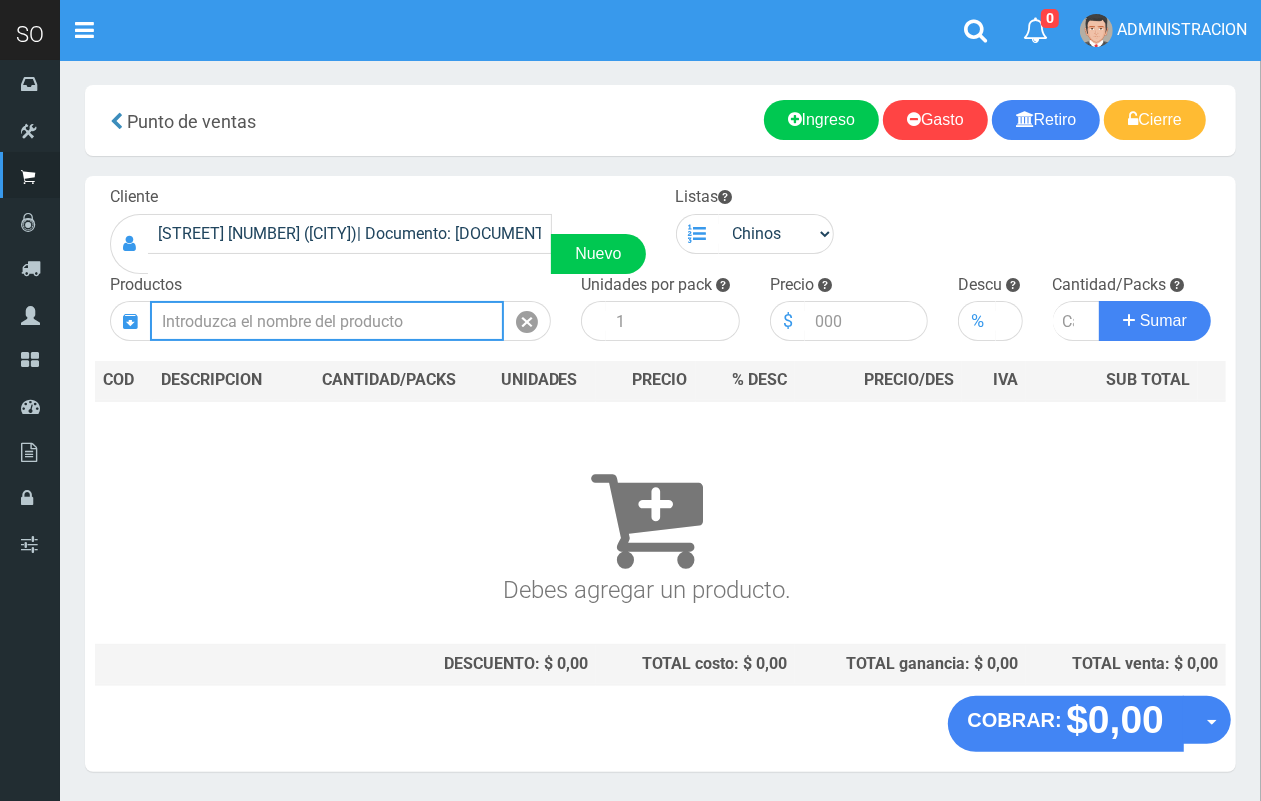 scroll, scrollTop: 0, scrollLeft: 0, axis: both 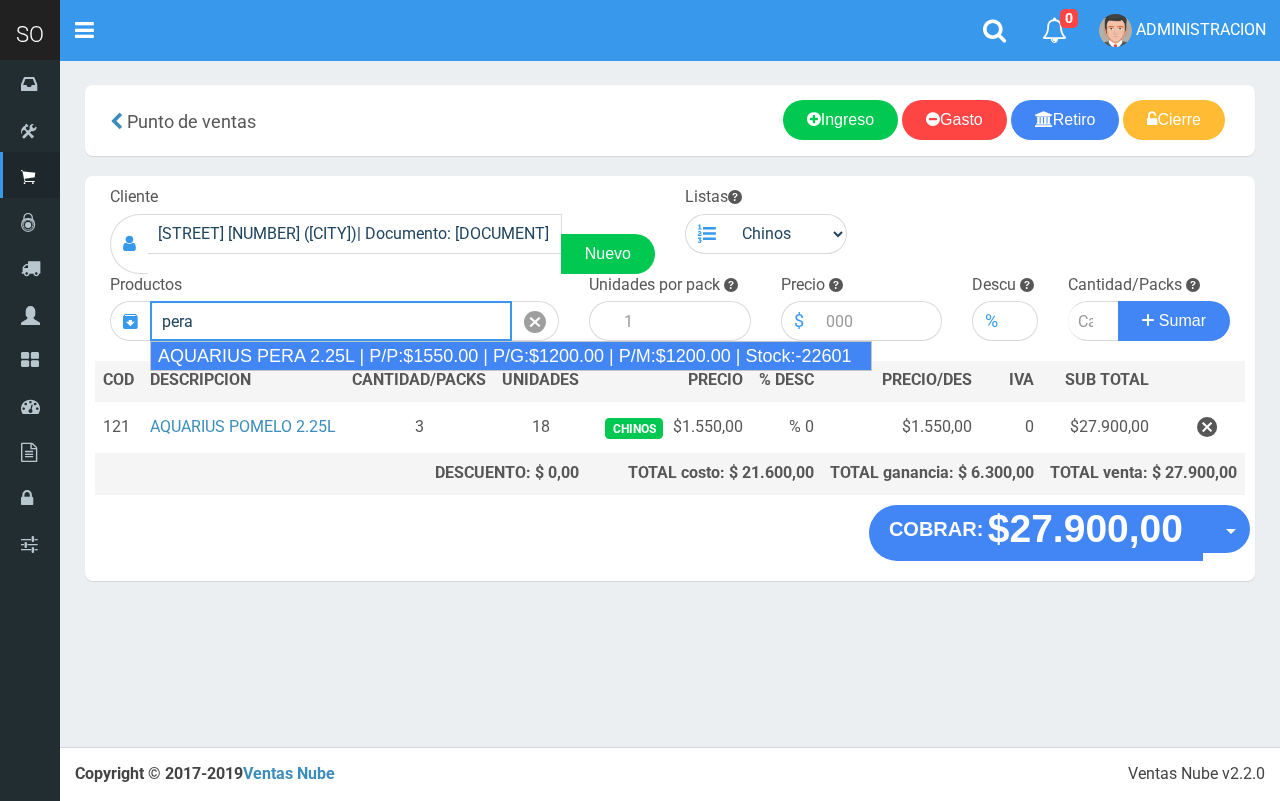 click on "AQUARIUS PERA 2.25L | P/P:$1550.00 | P/G:$1200.00 | P/M:$1200.00 | Stock:-22601" at bounding box center (511, 356) 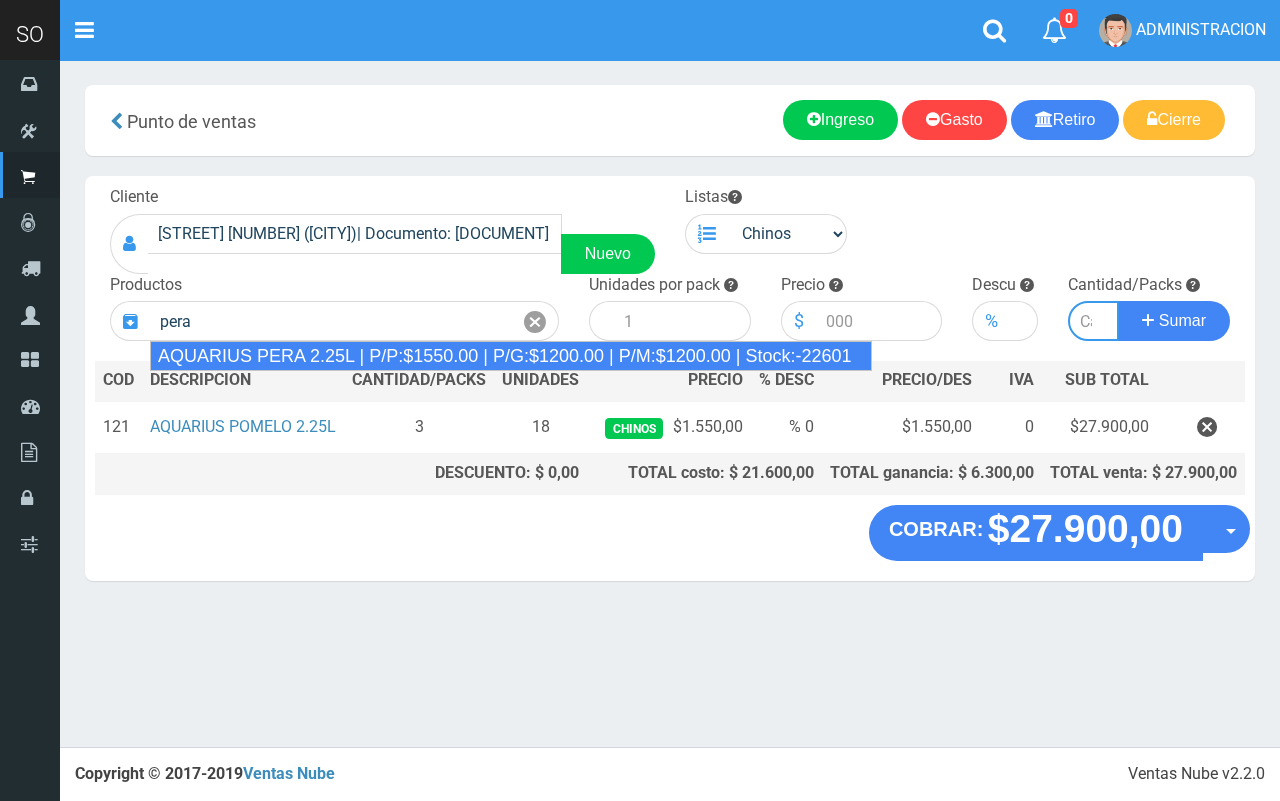 type on "AQUARIUS PERA 2.25L | P/P:$1550.00 | P/G:$1200.00 | P/M:$1200.00 | Stock:-22601" 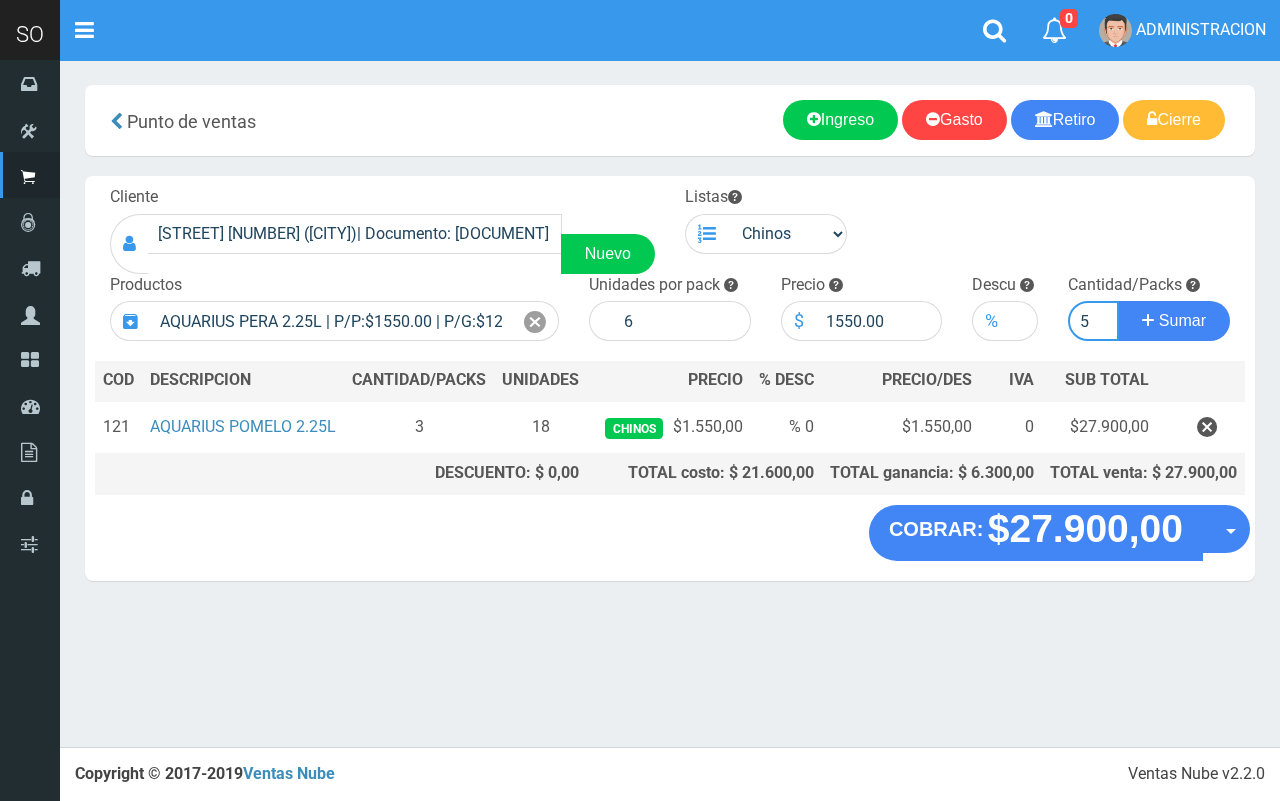 type on "5" 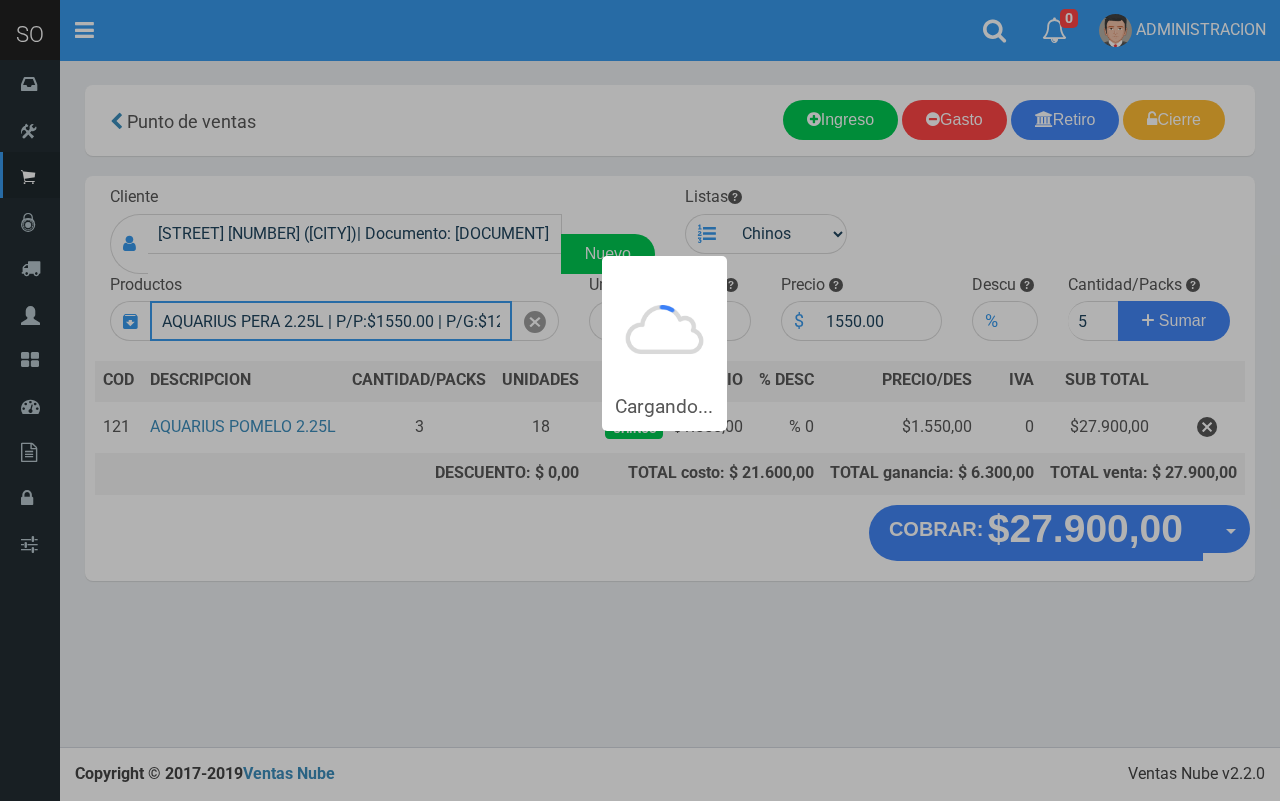 type 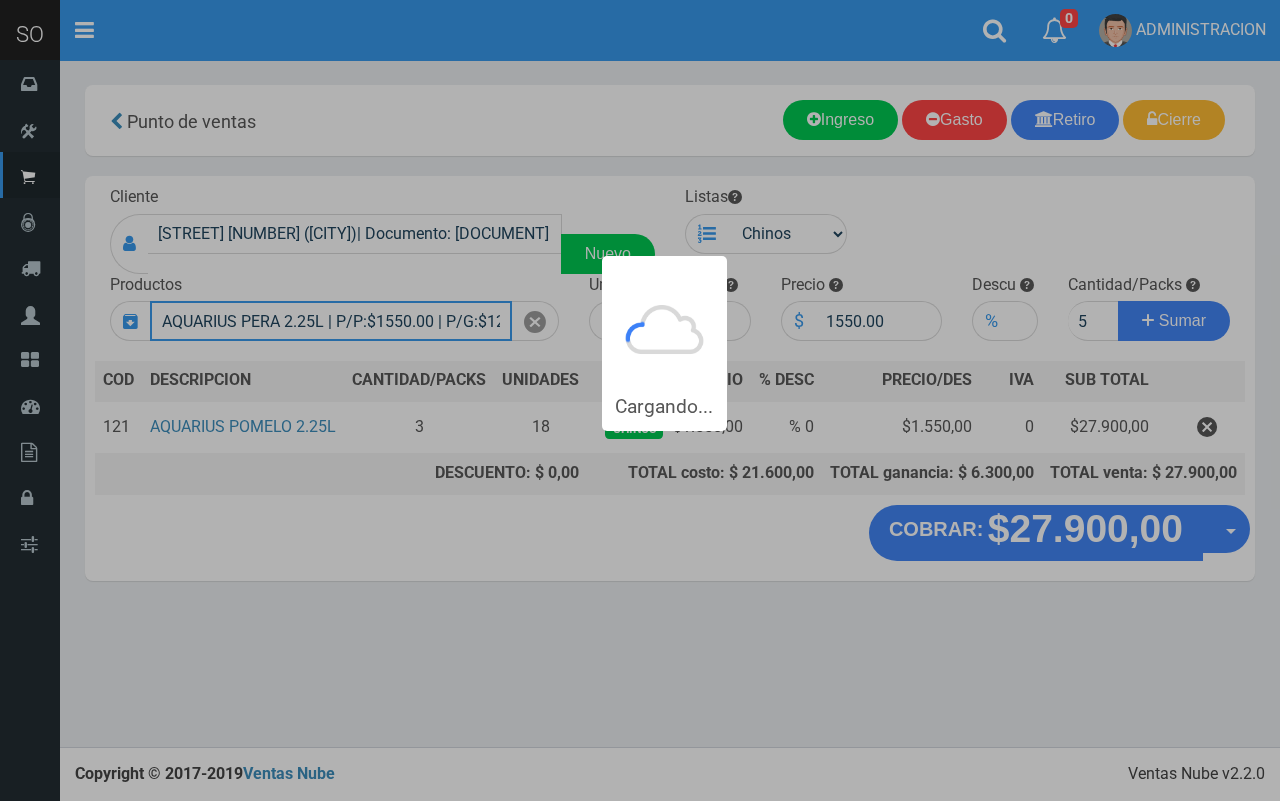 type 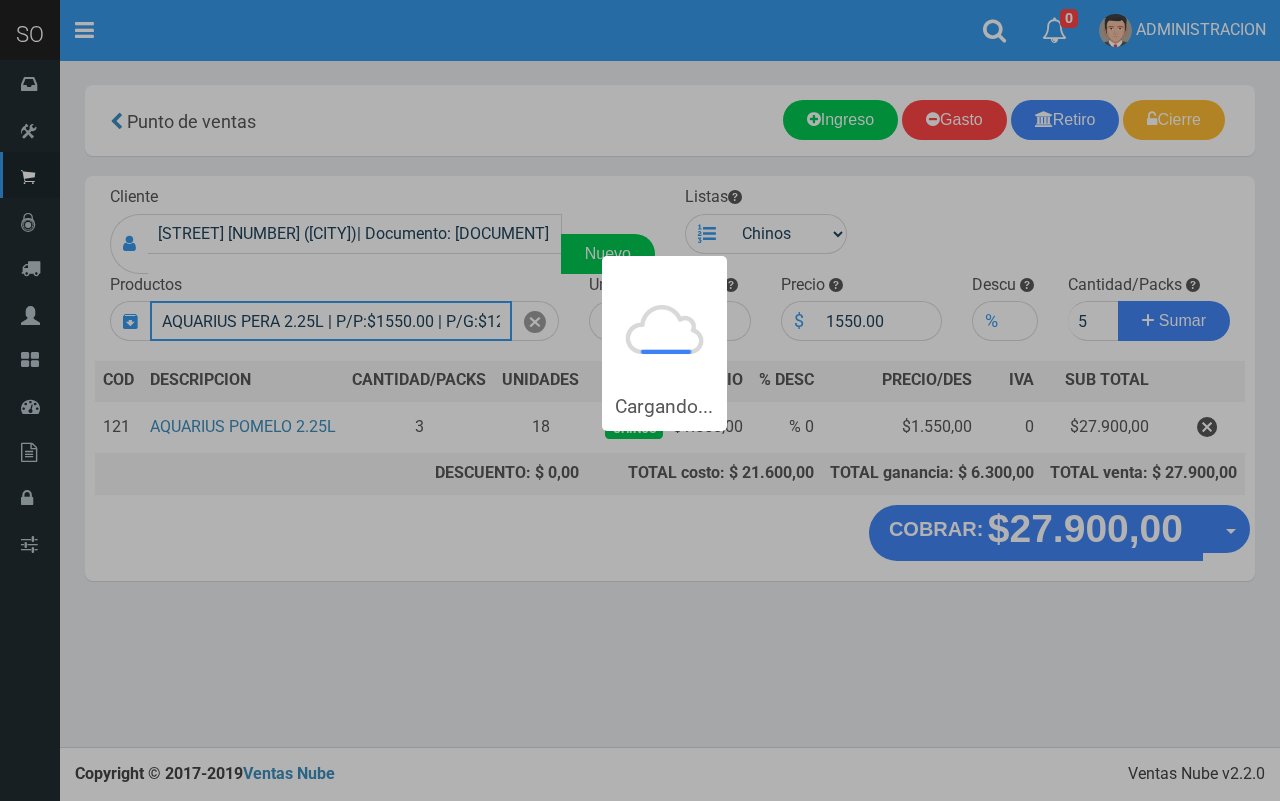type 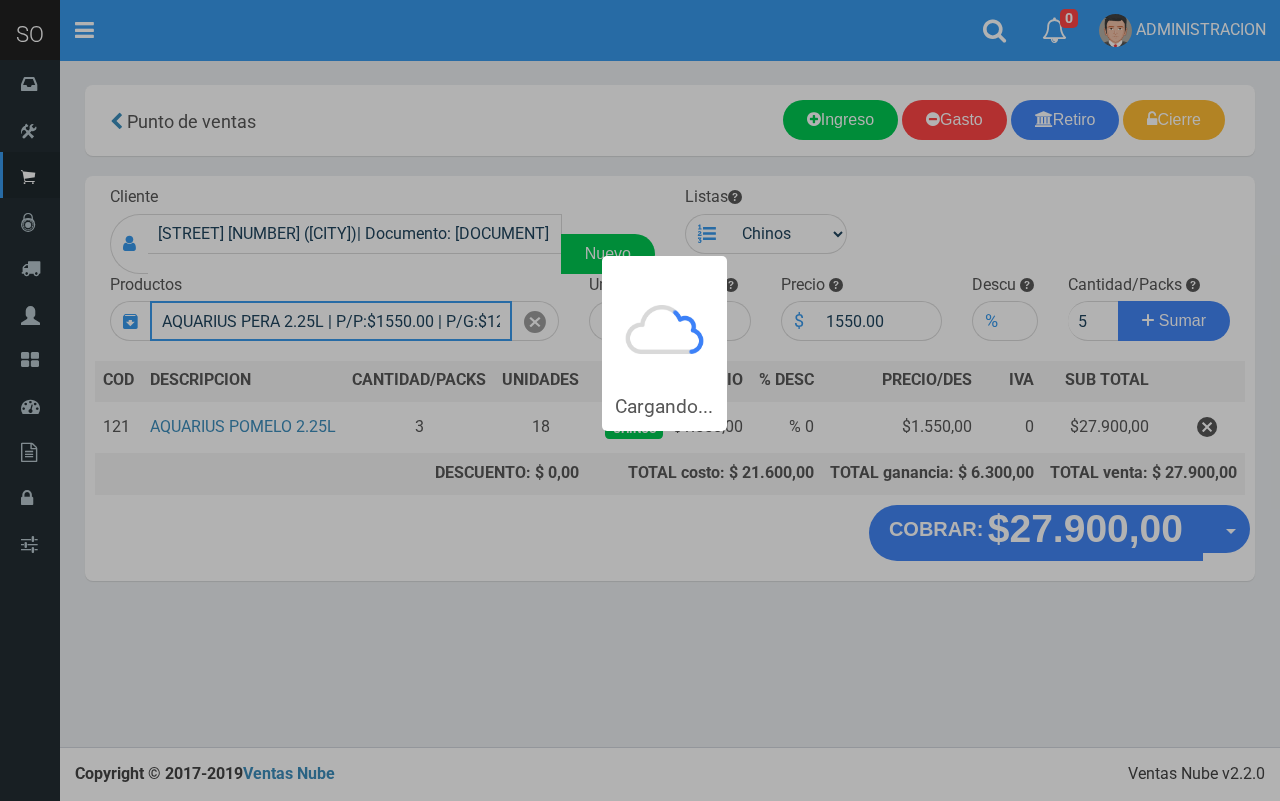 type 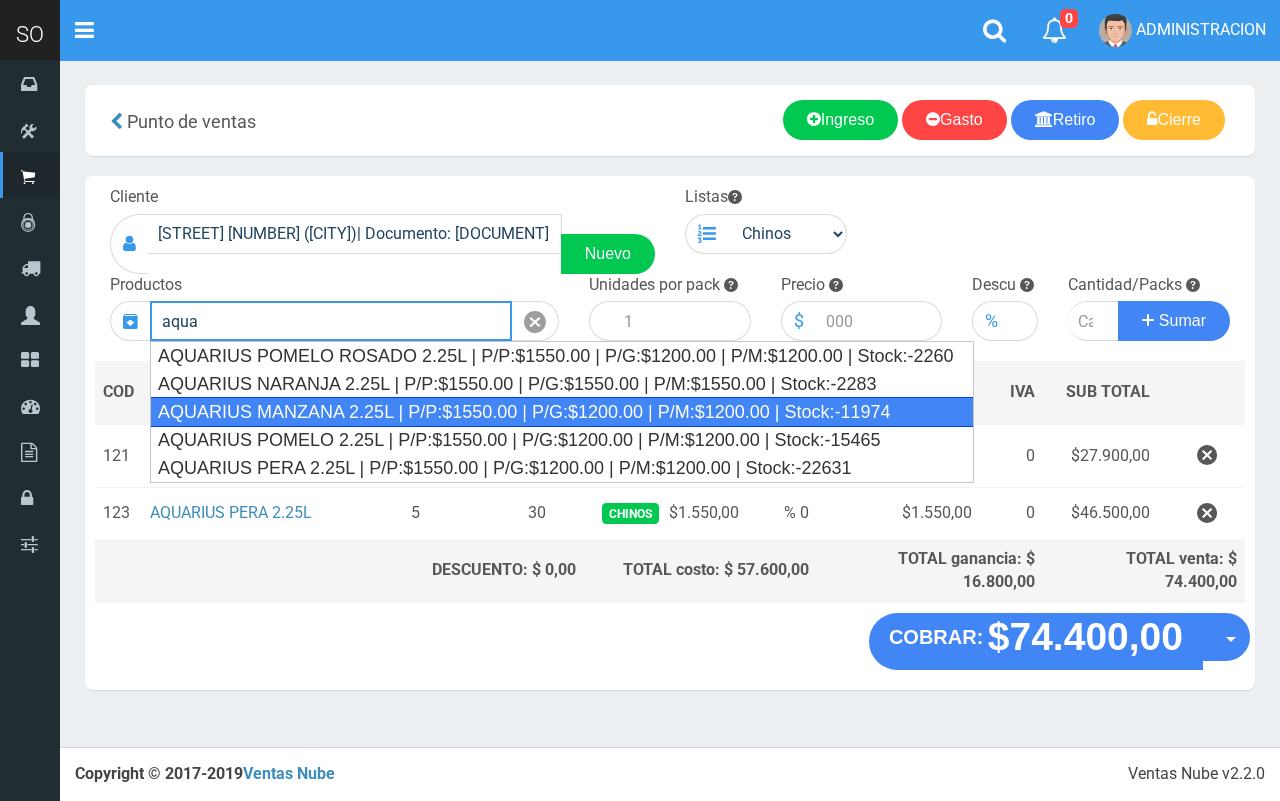 click on "AQUARIUS MANZANA 2.25L | P/P:$1550.00 | P/G:$1200.00 | P/M:$1200.00 | Stock:-11974" at bounding box center (562, 412) 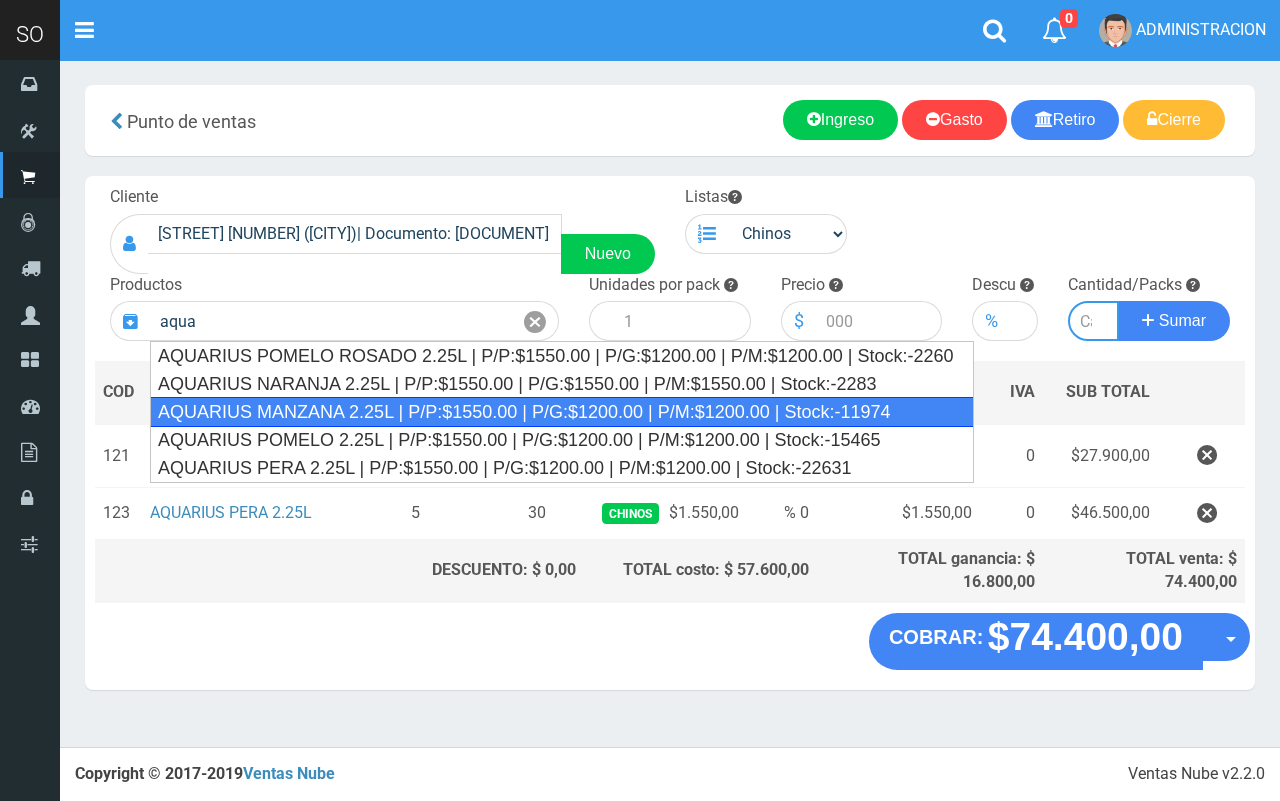 type on "AQUARIUS MANZANA 2.25L | P/P:$1550.00 | P/G:$1200.00 | P/M:$1200.00 | Stock:-11974" 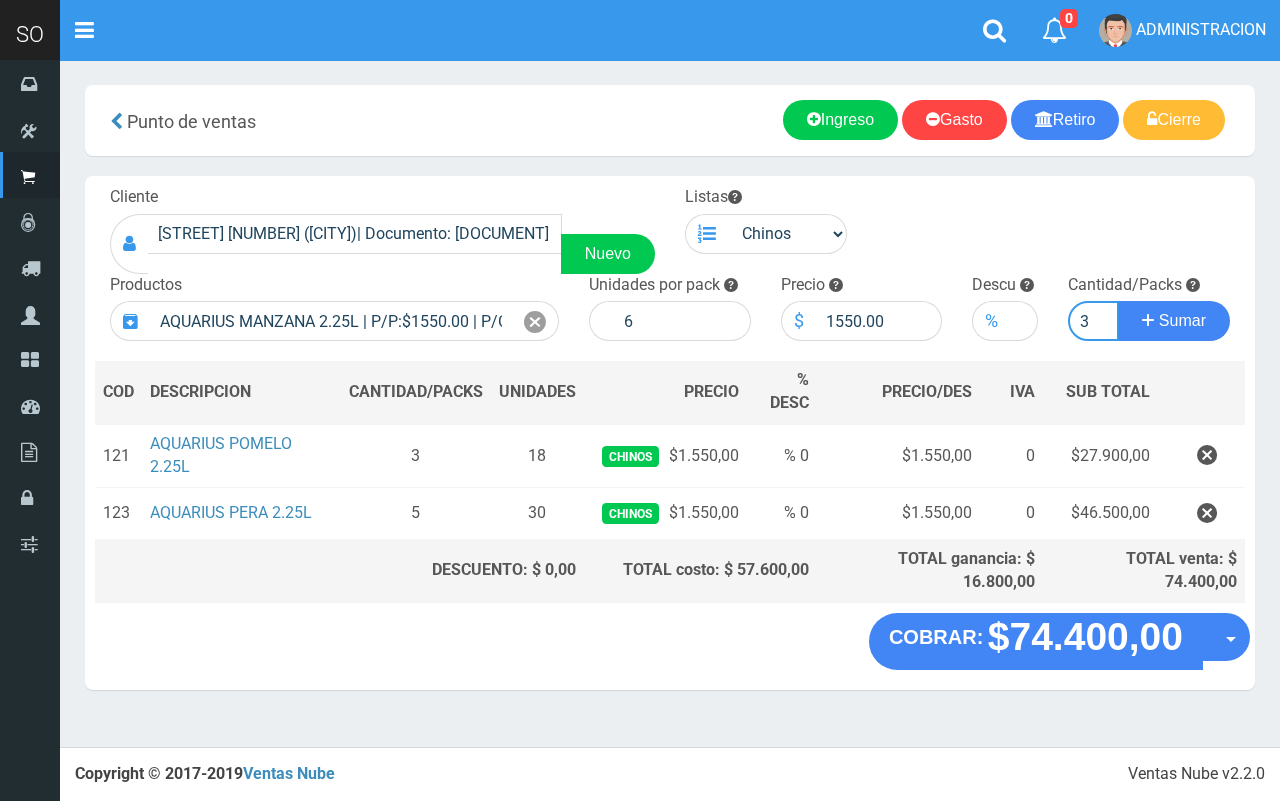 type on "3" 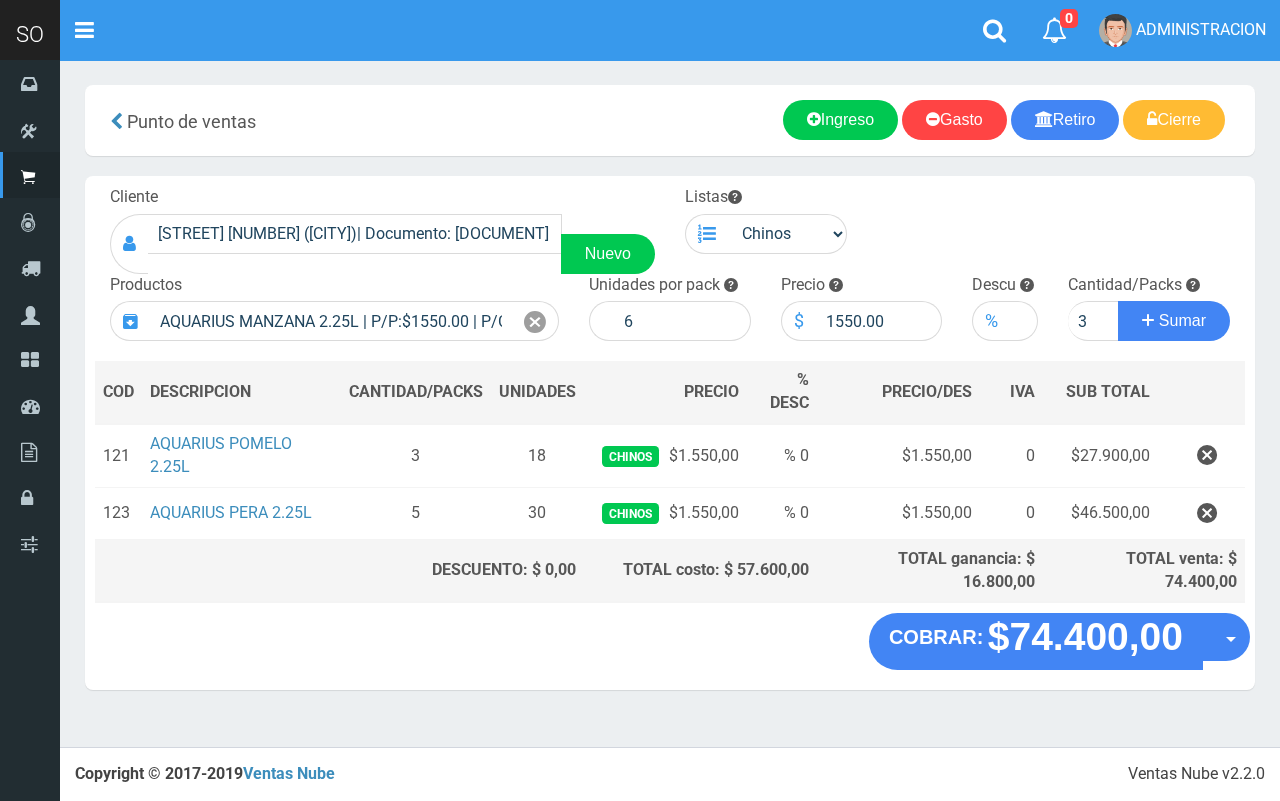 type 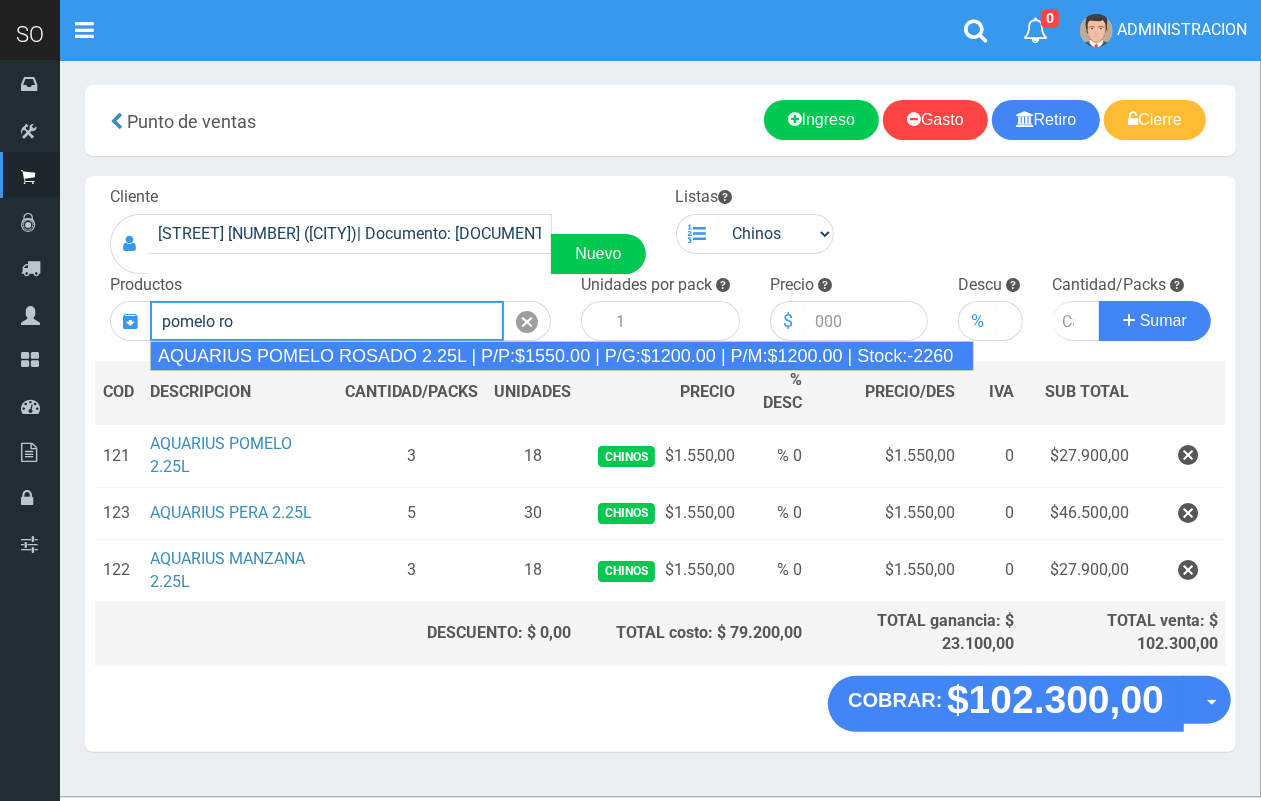 click on "AQUARIUS POMELO ROSADO 2.25L | P/P:$1550.00 | P/G:$1200.00 | P/M:$1200.00 | Stock:-2260" at bounding box center (562, 356) 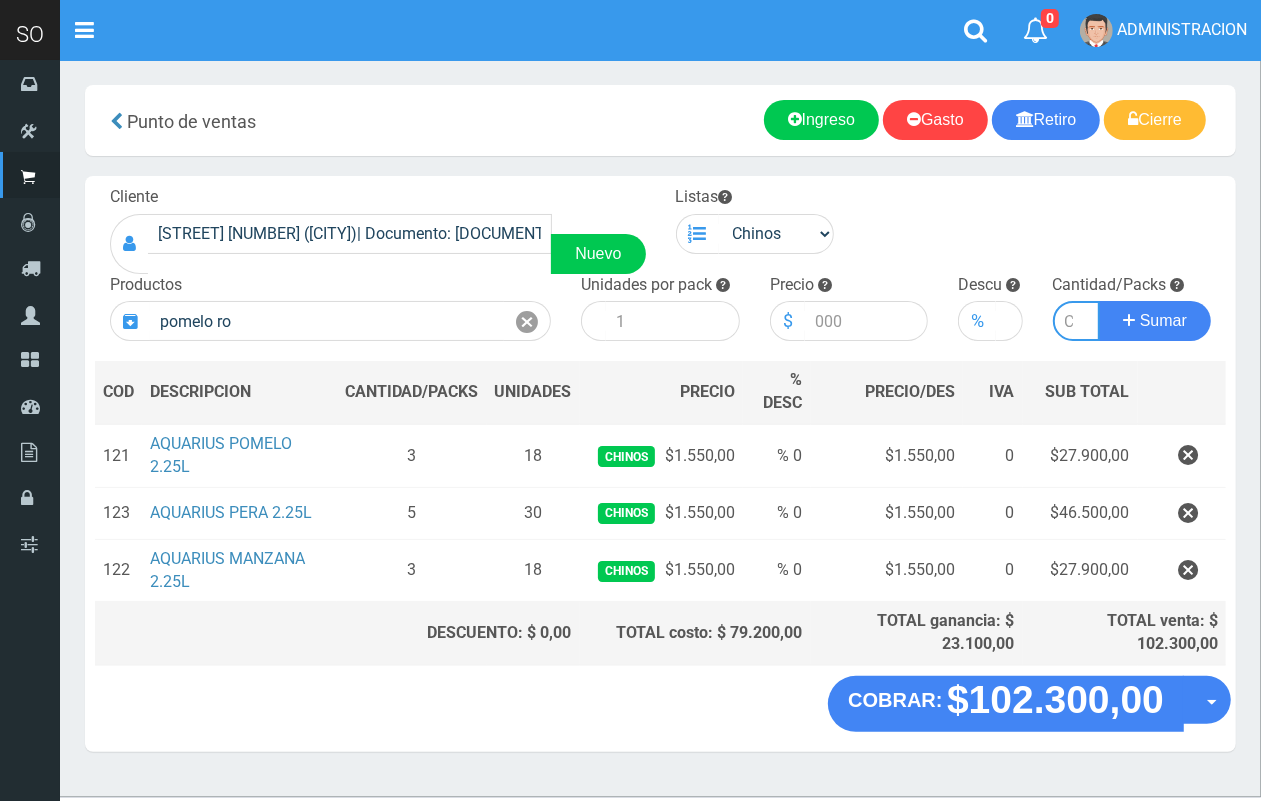 type on "AQUARIUS POMELO ROSADO 2.25L | P/P:$1550.00 | P/G:$1200.00 | P/M:$1200.00 | Stock:-2260" 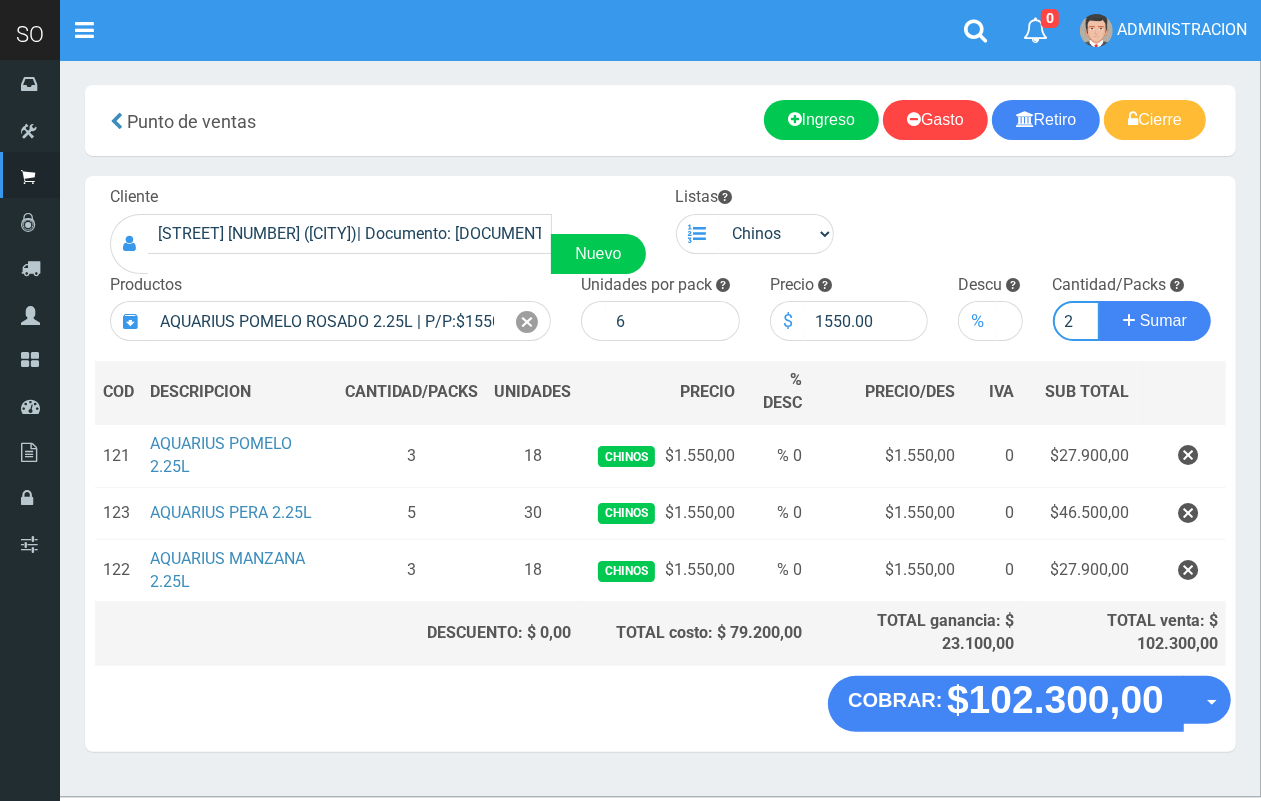 scroll, scrollTop: 0, scrollLeft: 2, axis: horizontal 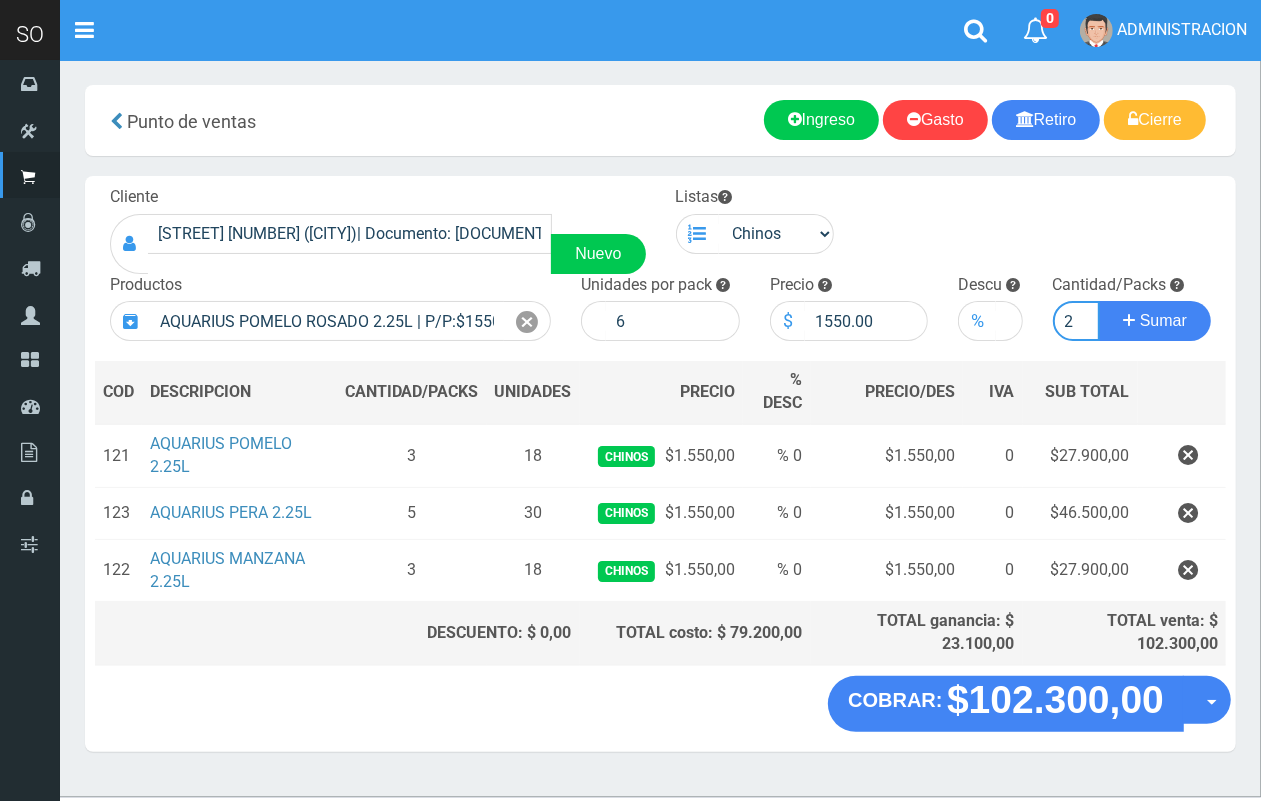 type on "2" 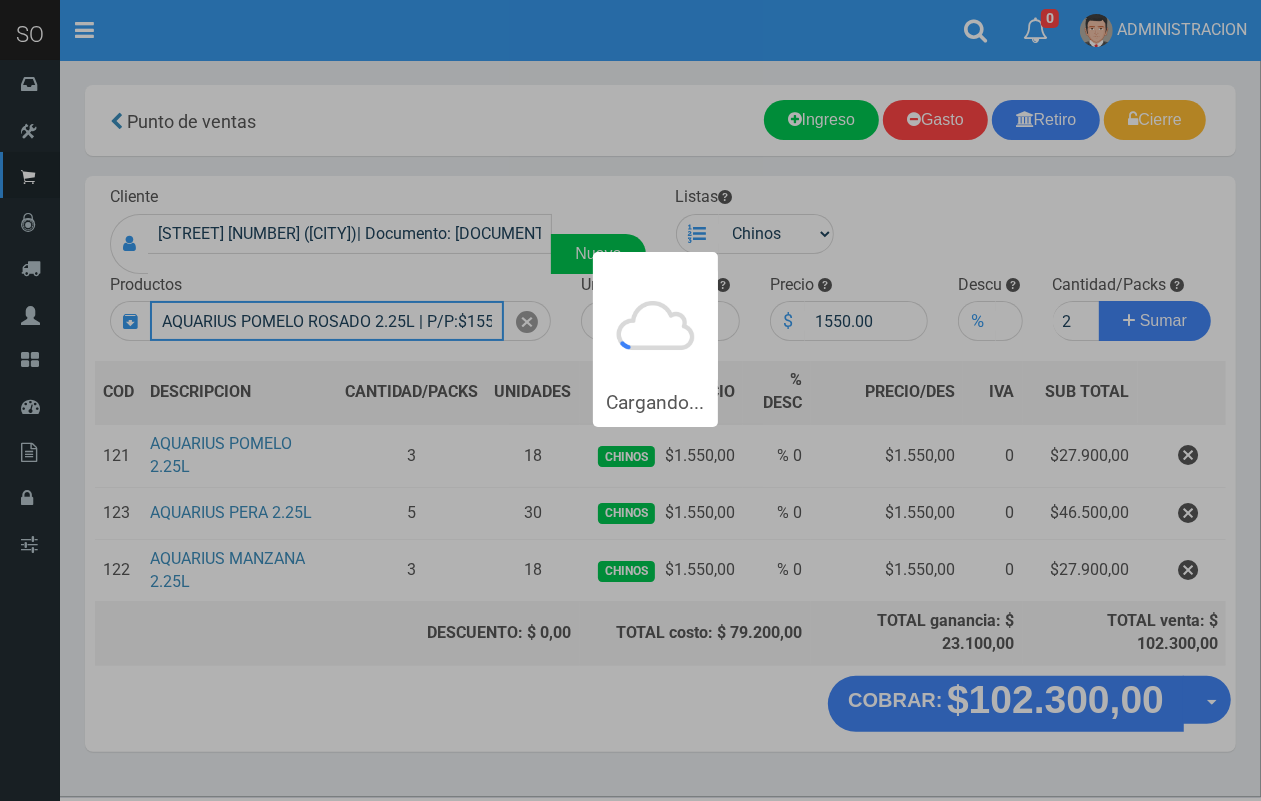type 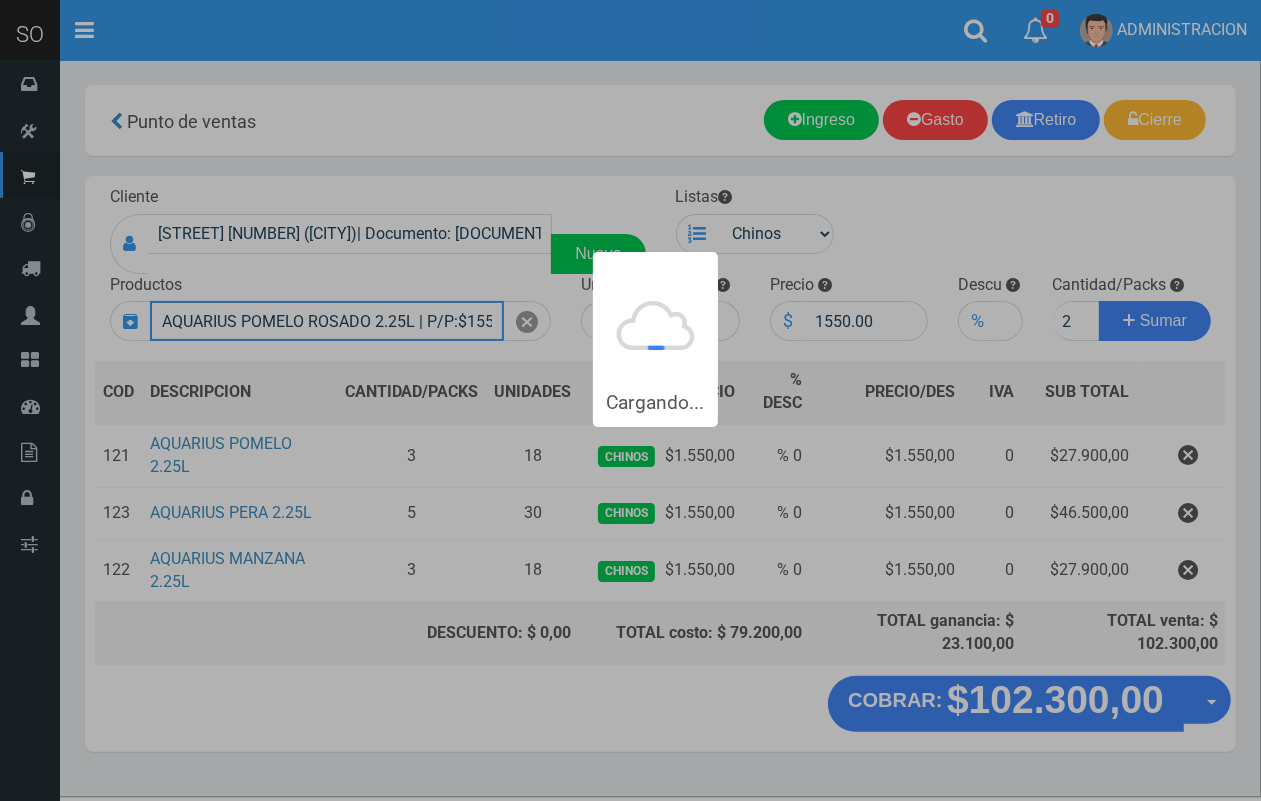 type 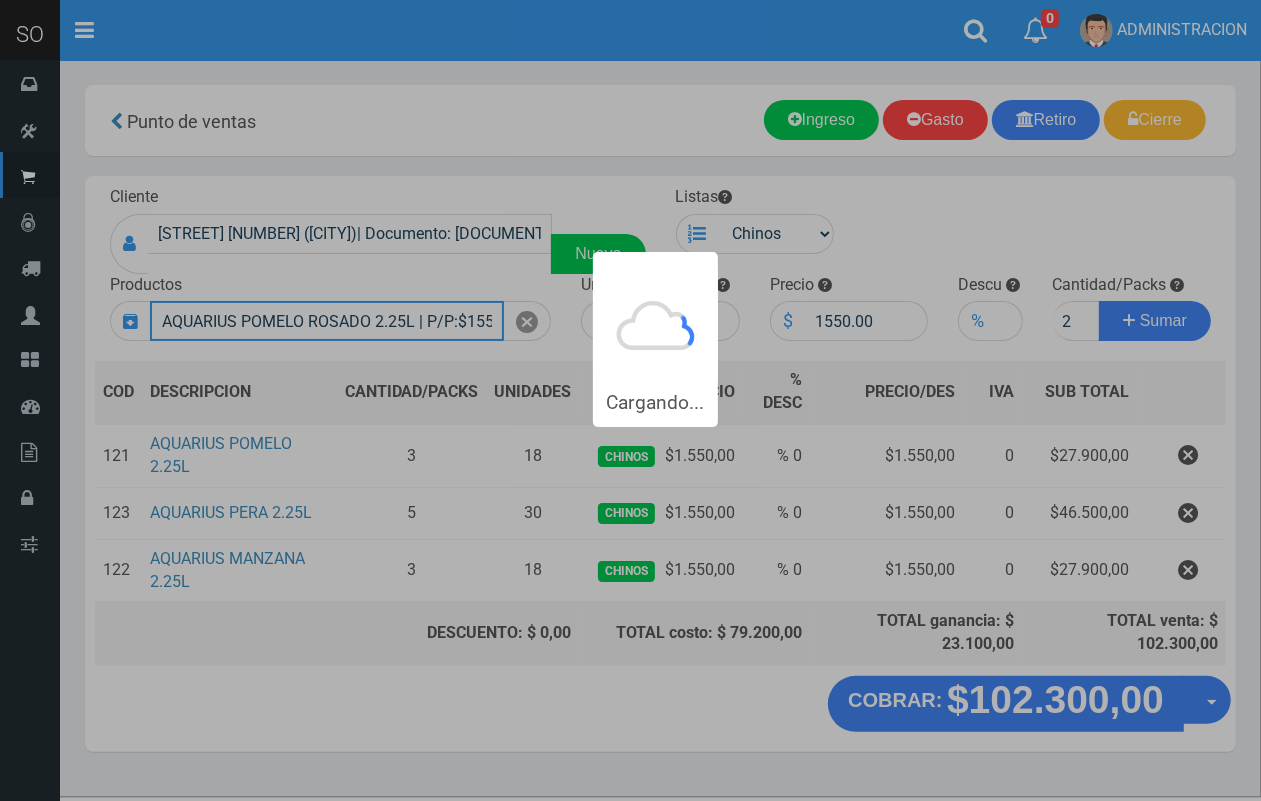 type 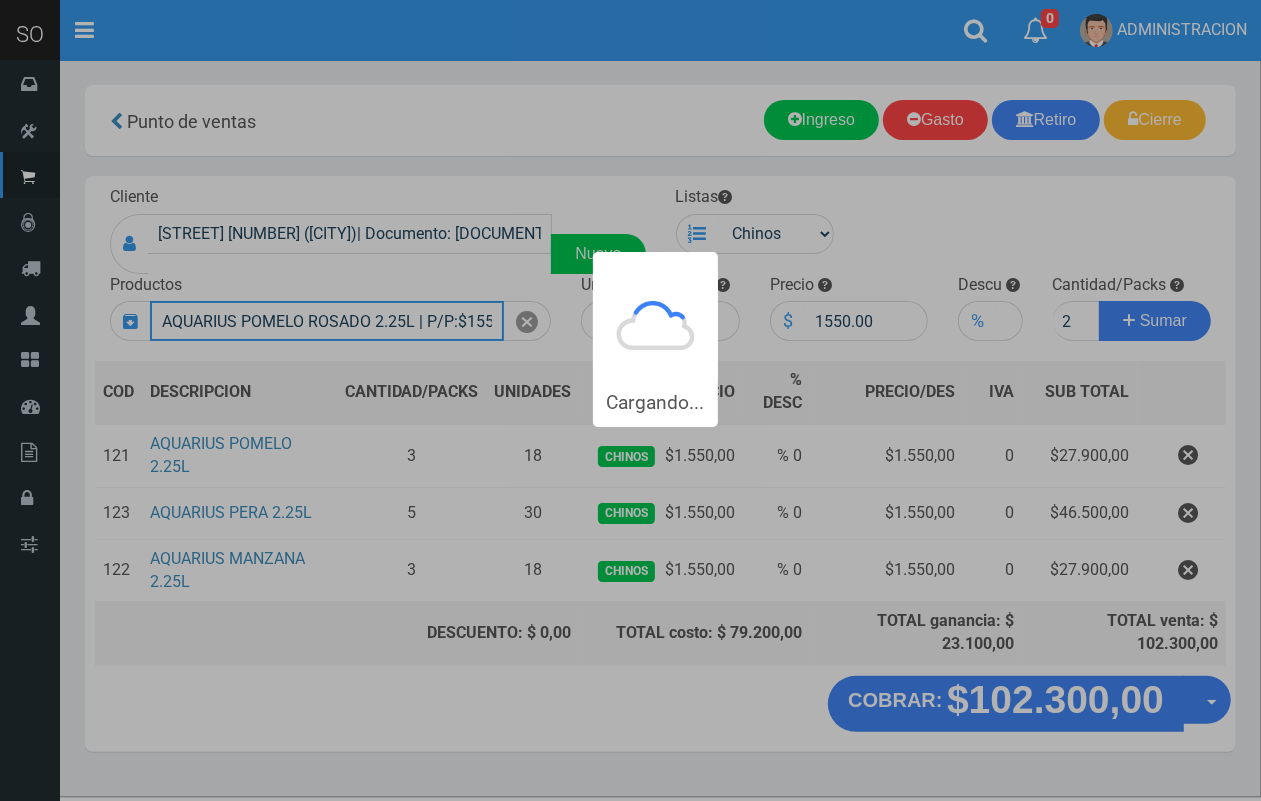 type 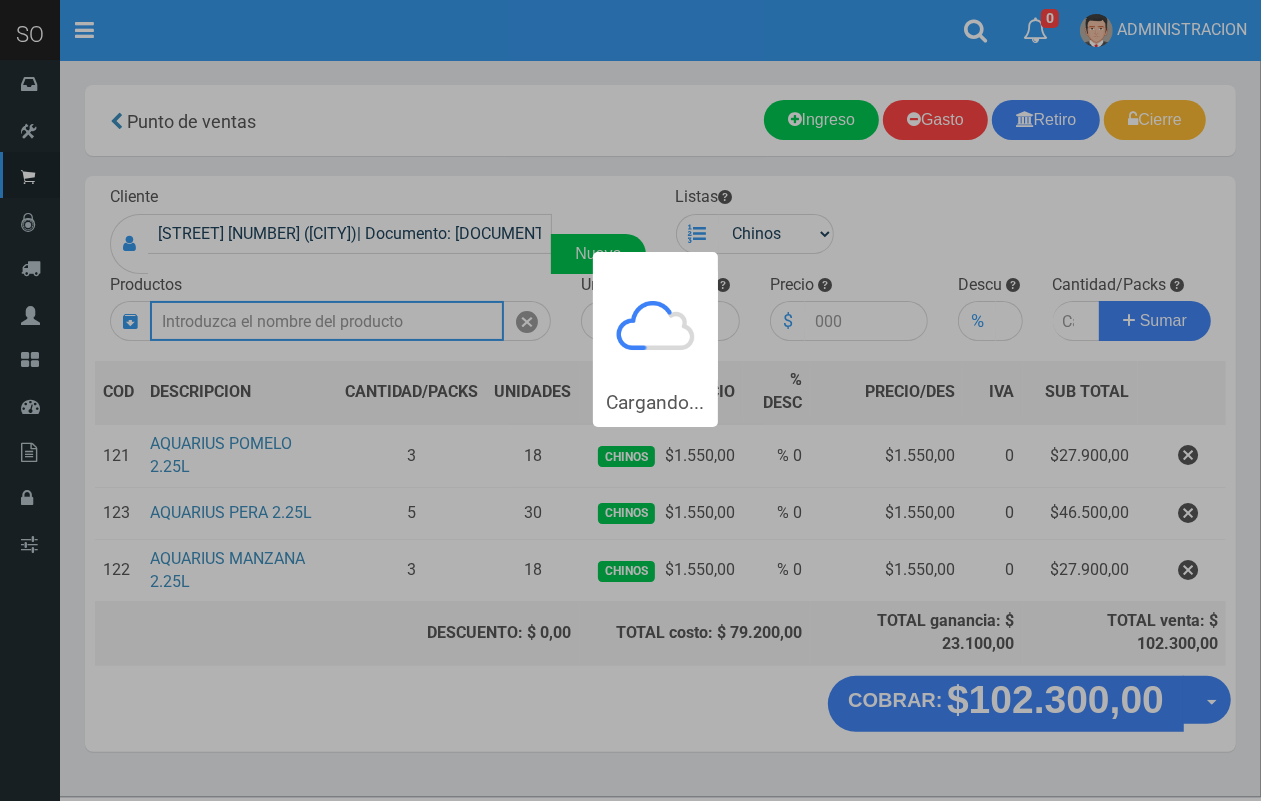 scroll, scrollTop: 0, scrollLeft: 0, axis: both 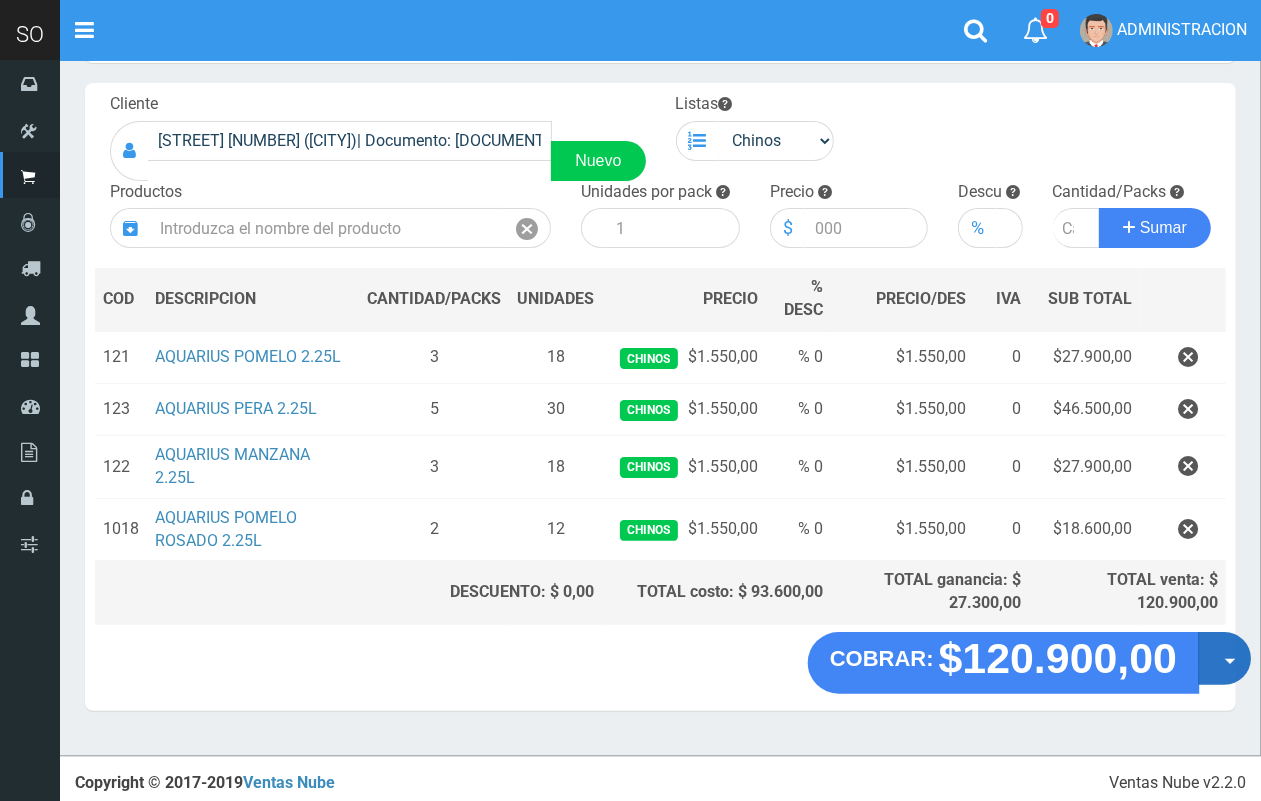 click on "Opciones" at bounding box center (1224, 658) 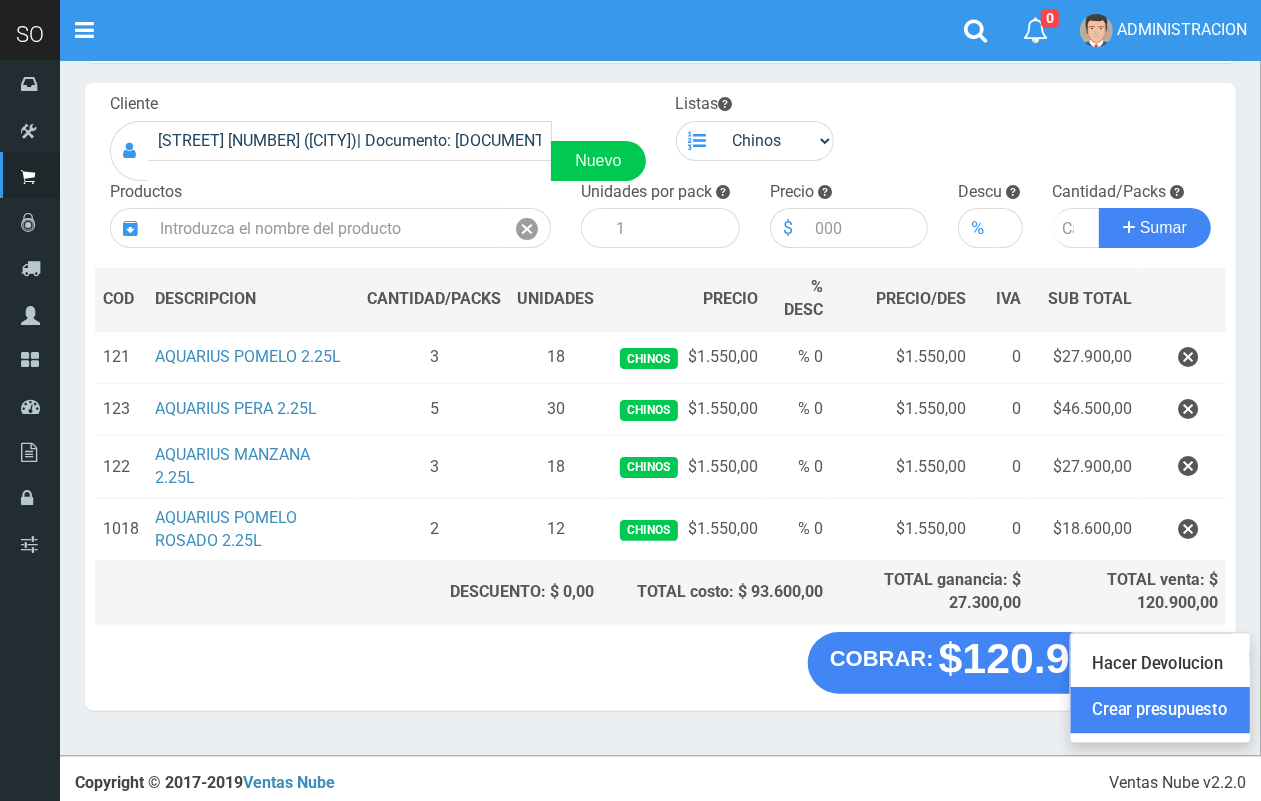 click on "Crear presupuesto" at bounding box center (1160, 711) 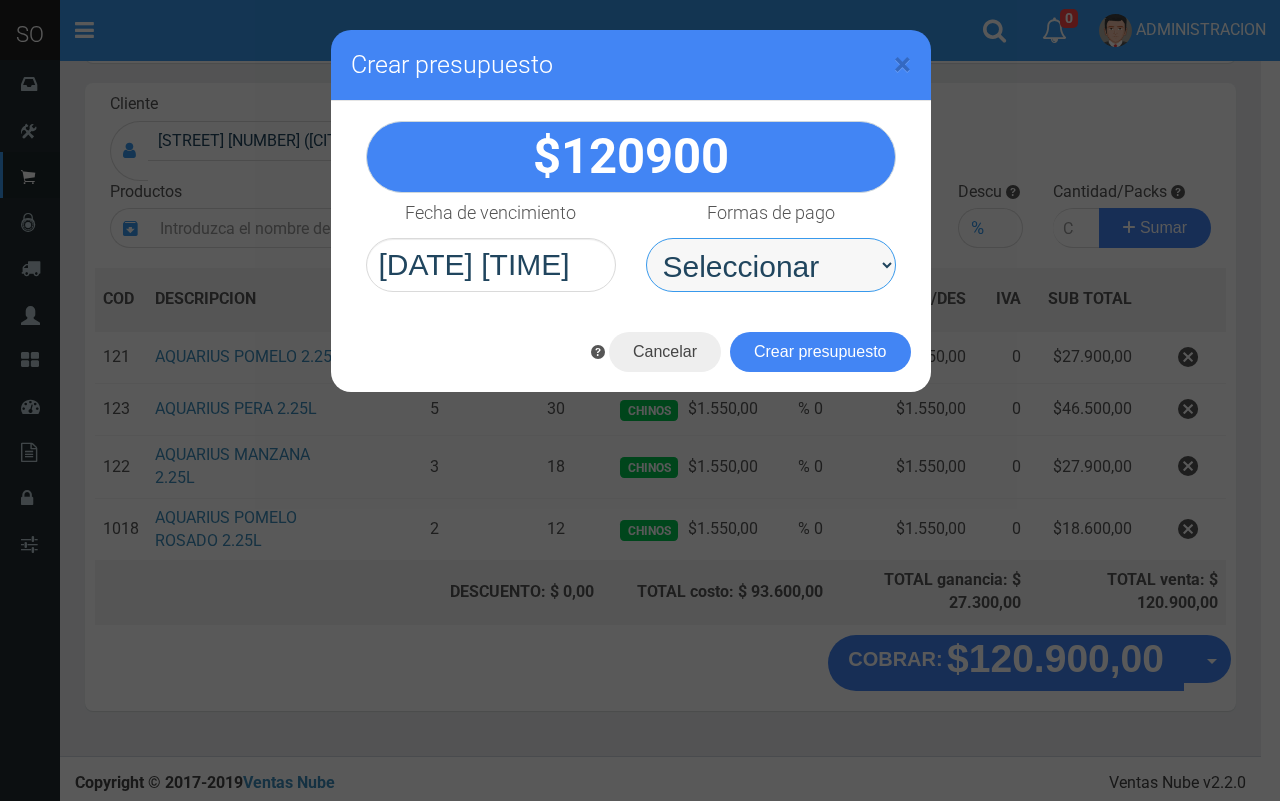 drag, startPoint x: 832, startPoint y: 265, endPoint x: 816, endPoint y: 282, distance: 23.345236 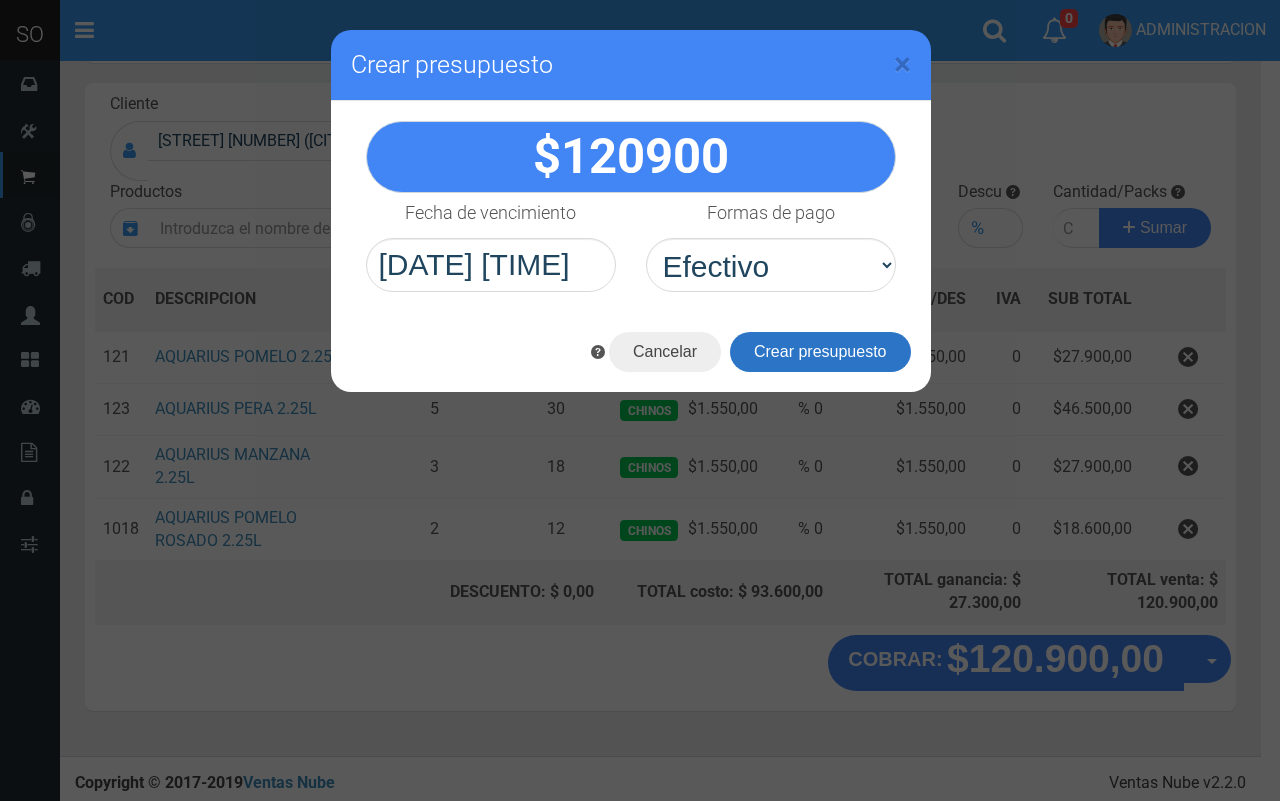 click on "Crear presupuesto" at bounding box center [820, 352] 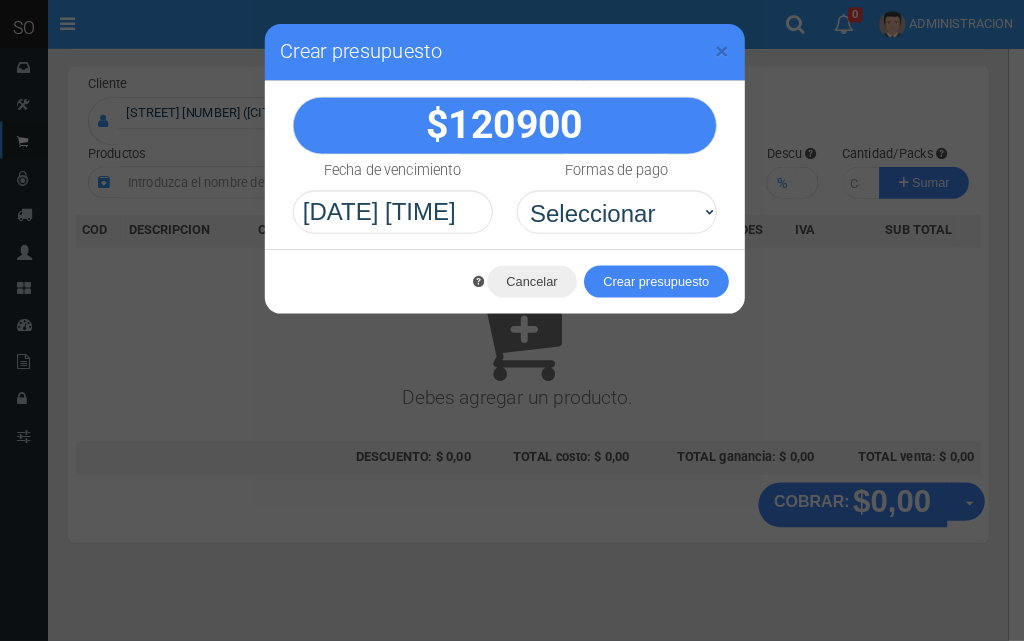 scroll, scrollTop: 60, scrollLeft: 0, axis: vertical 